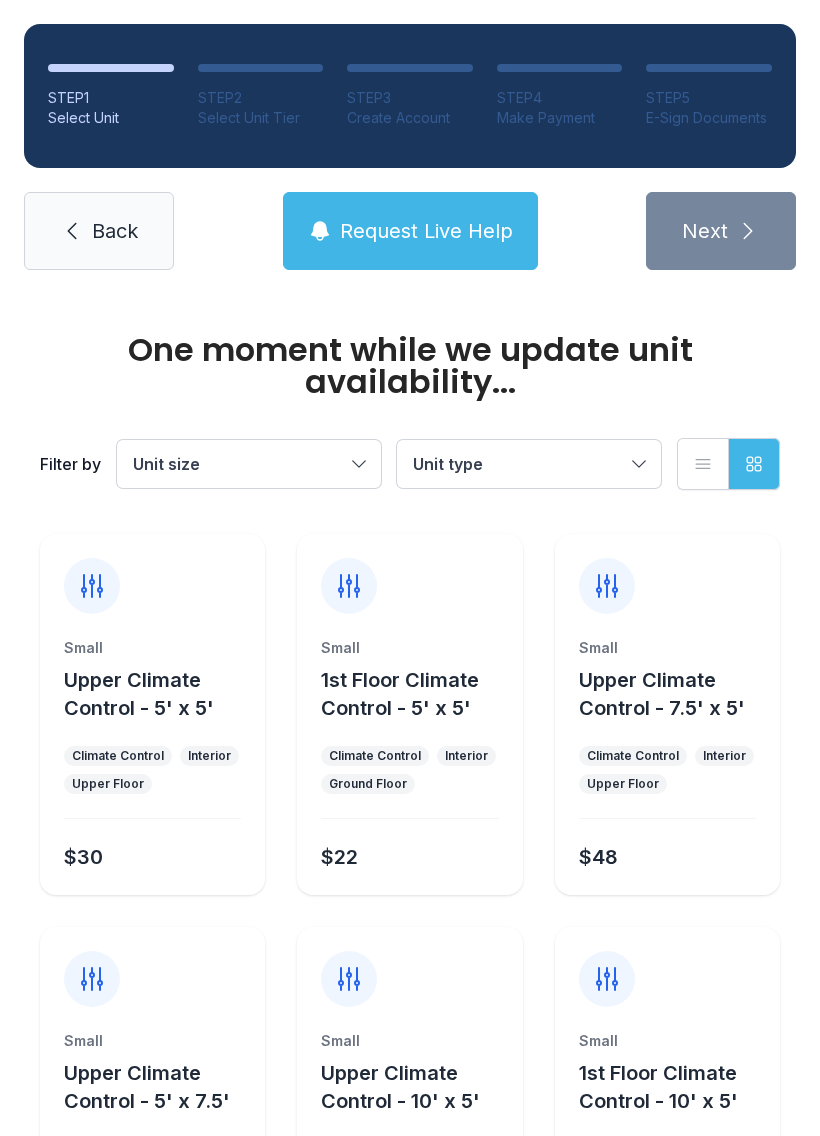 scroll, scrollTop: 0, scrollLeft: 0, axis: both 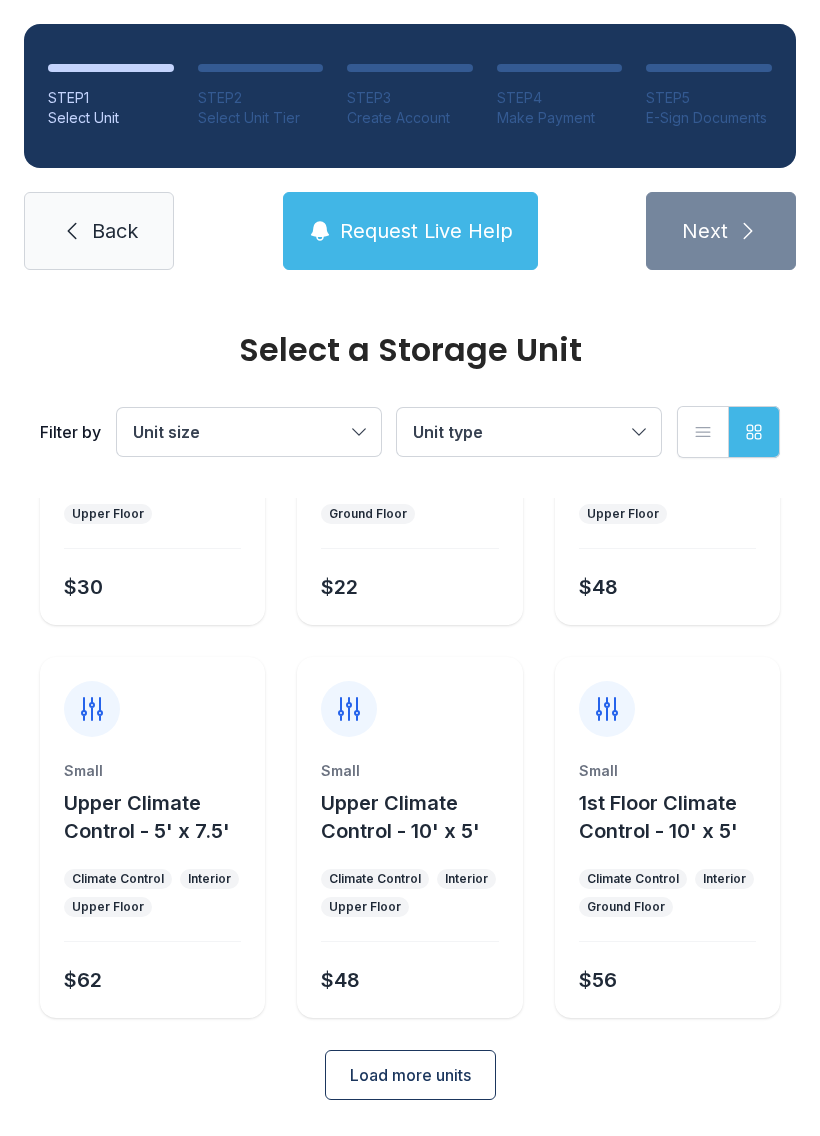 click on "Small" at bounding box center (152, 378) 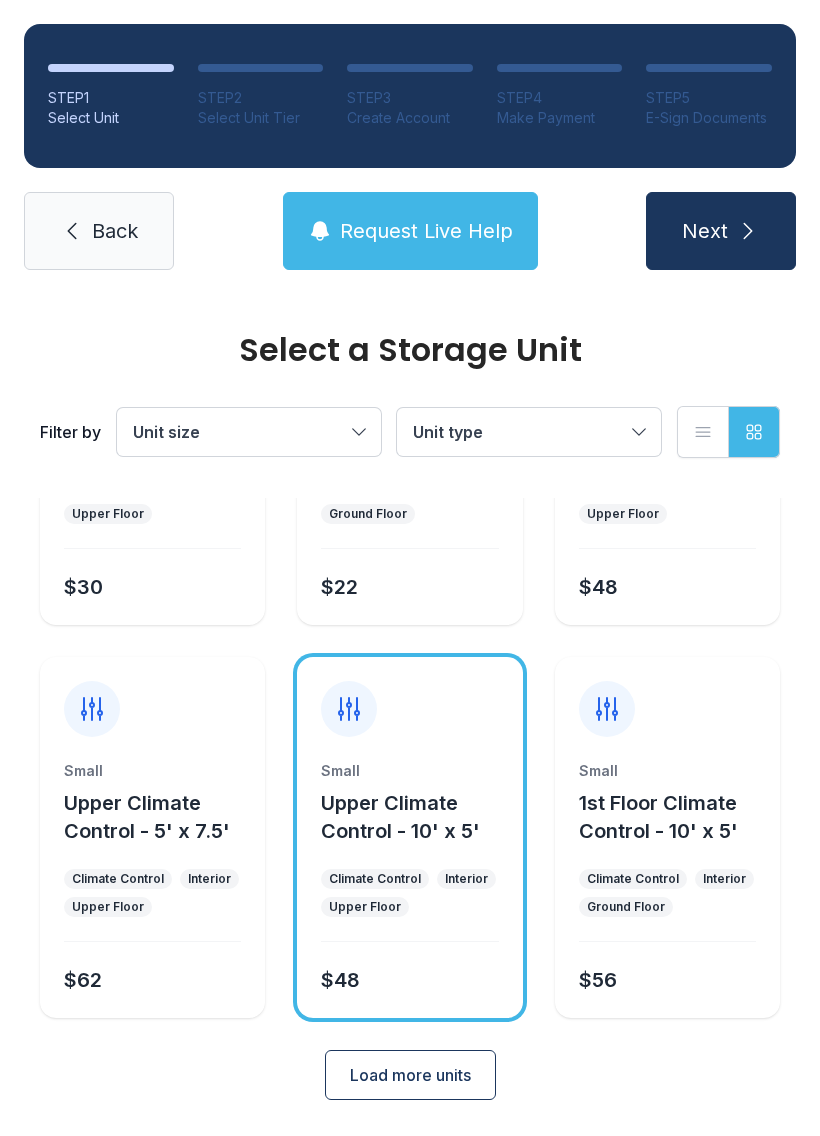 click at bounding box center (748, 231) 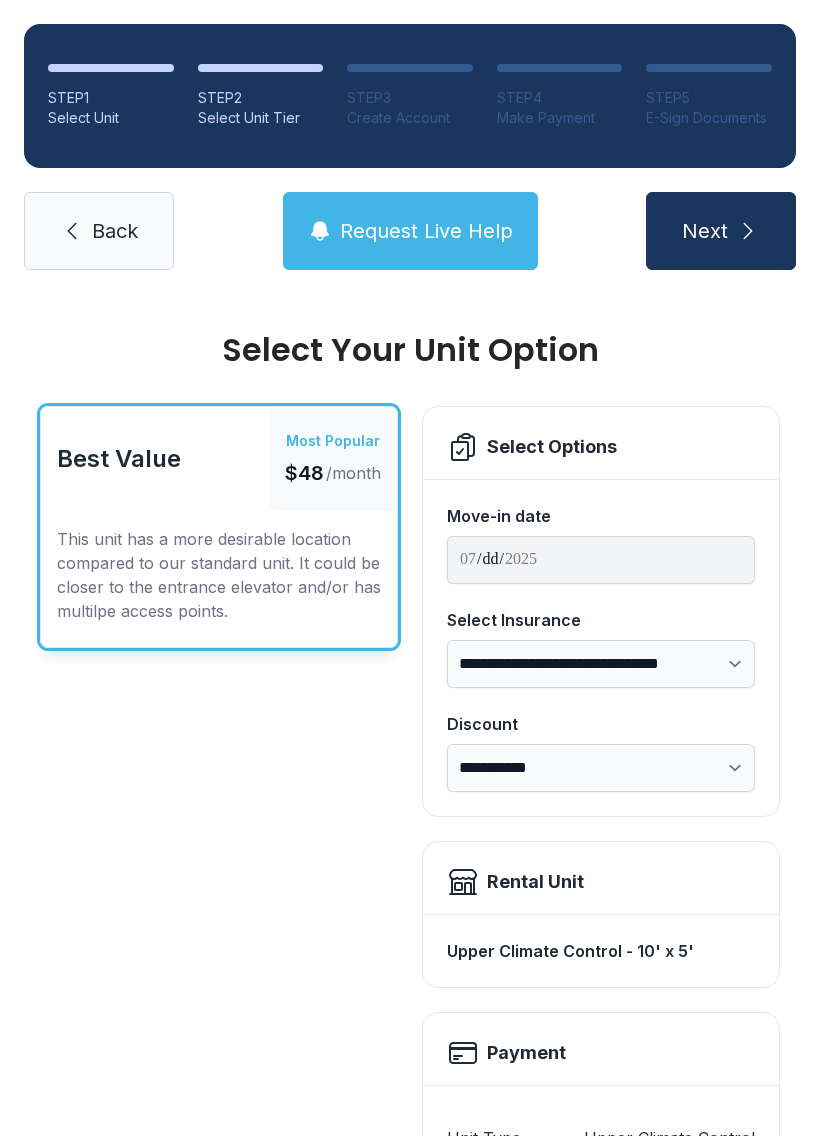scroll, scrollTop: 0, scrollLeft: 0, axis: both 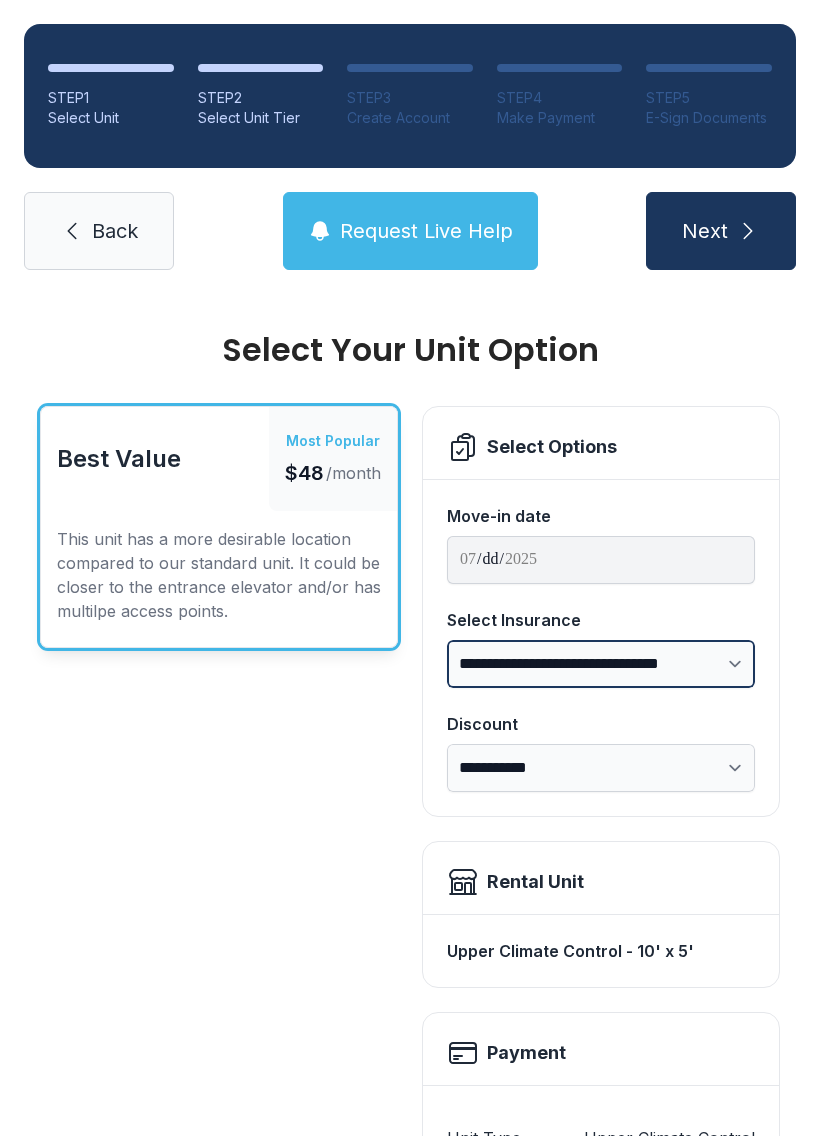 click on "**********" at bounding box center [601, 664] 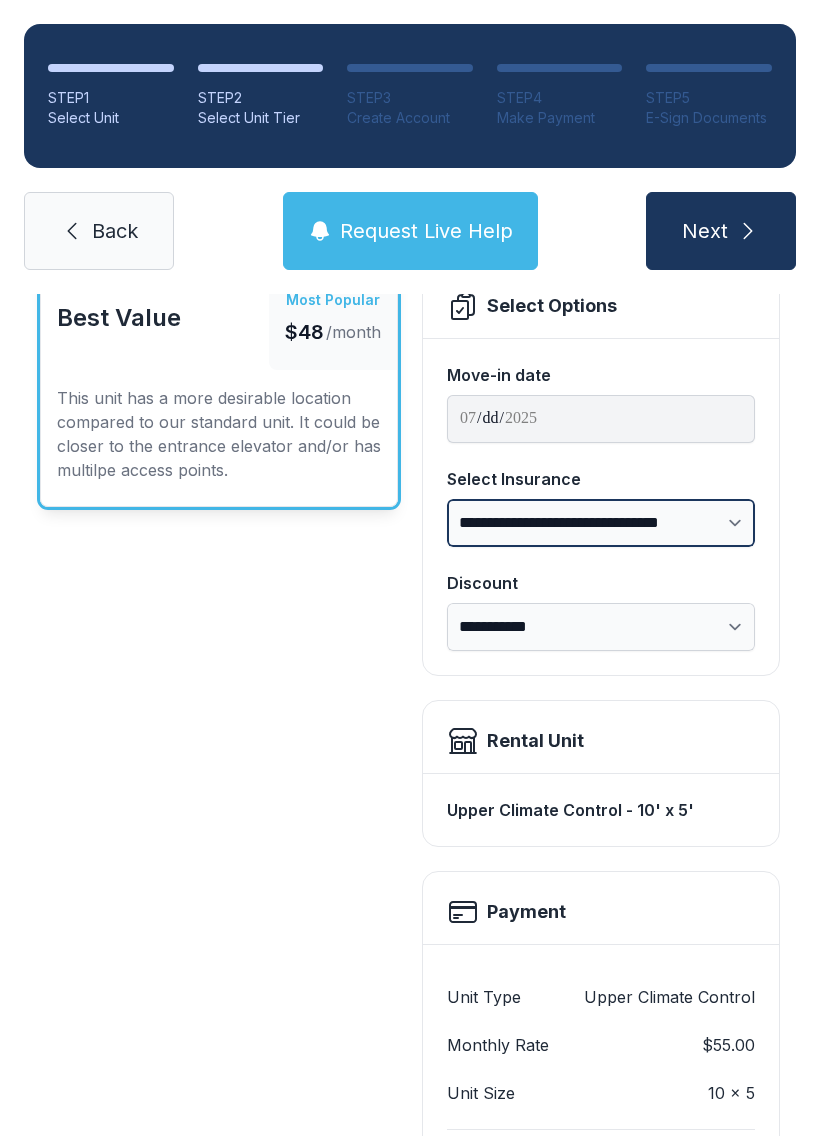 scroll, scrollTop: 139, scrollLeft: 0, axis: vertical 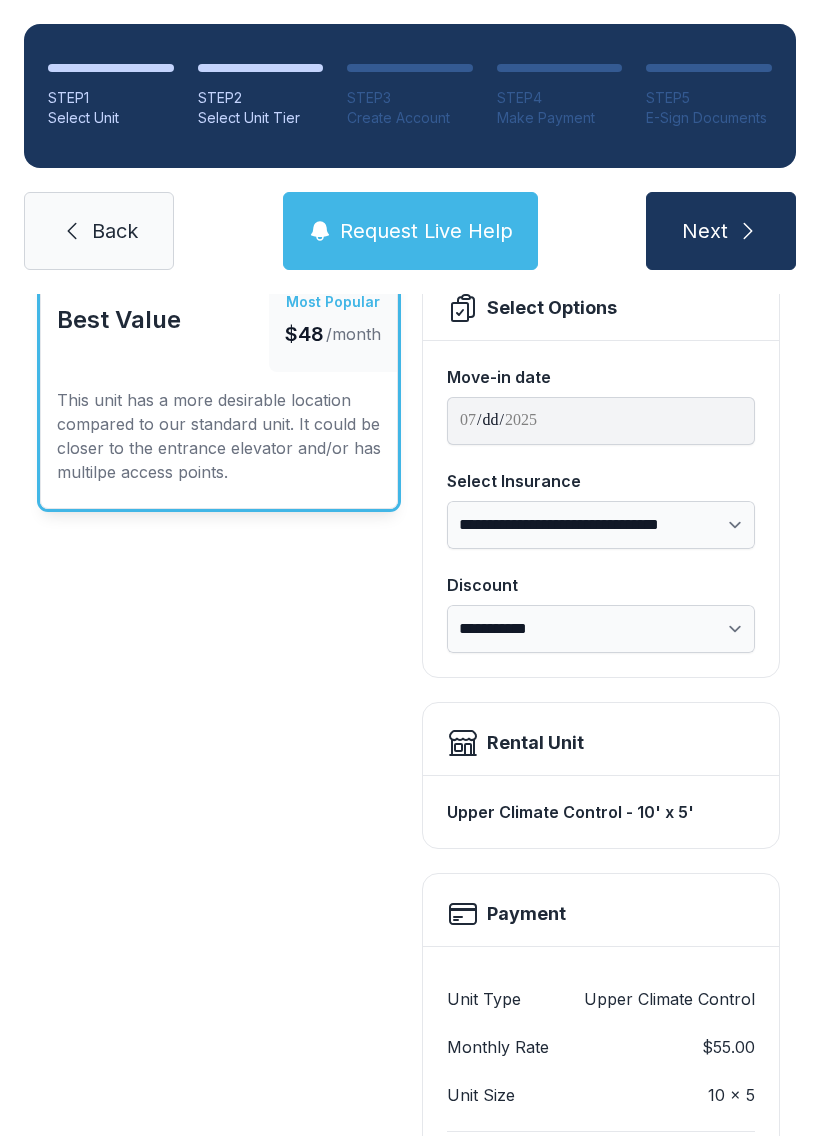 click on "Request Live Help" at bounding box center [410, 231] 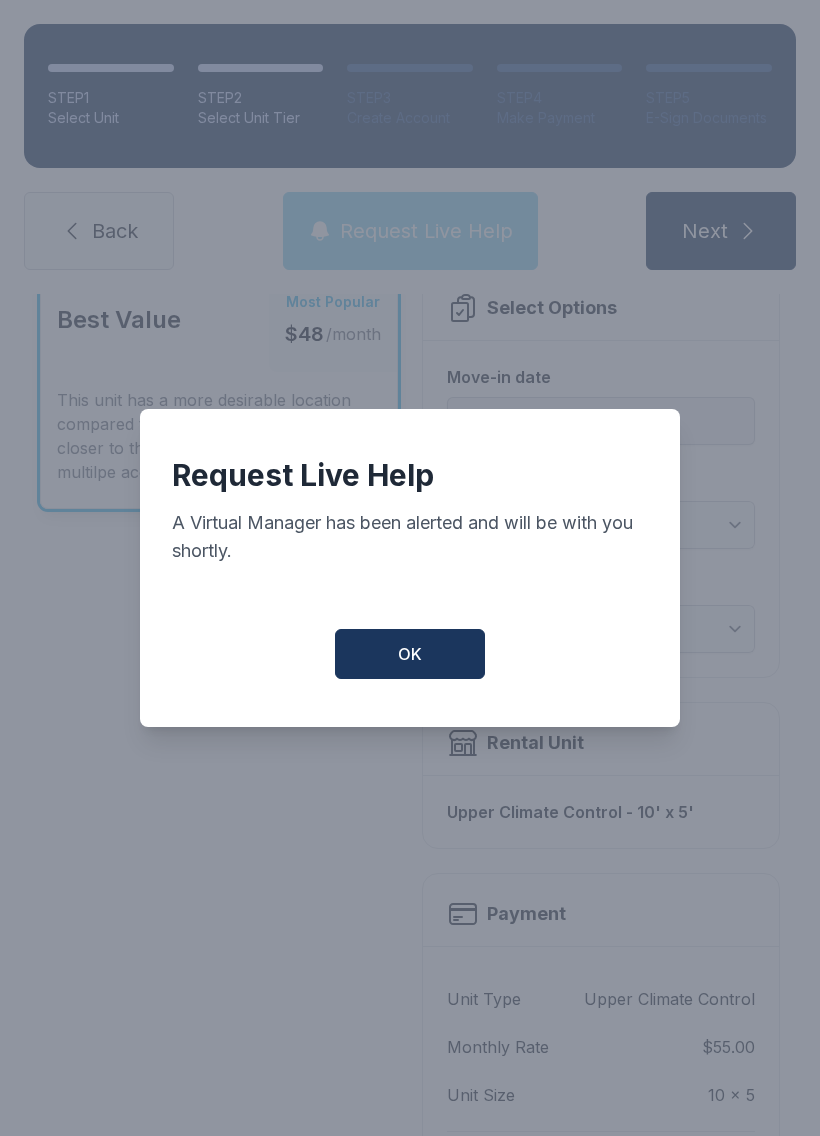 click on "OK" at bounding box center (410, 654) 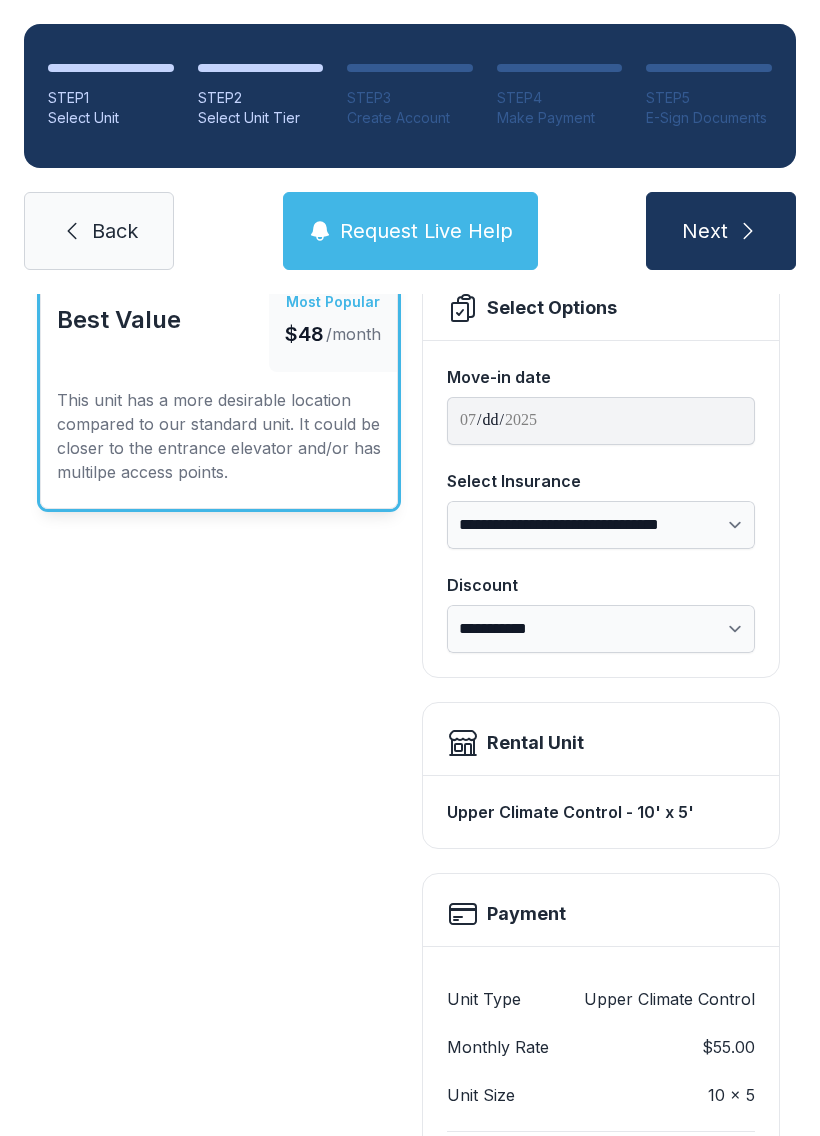 click on "Back" at bounding box center [99, 231] 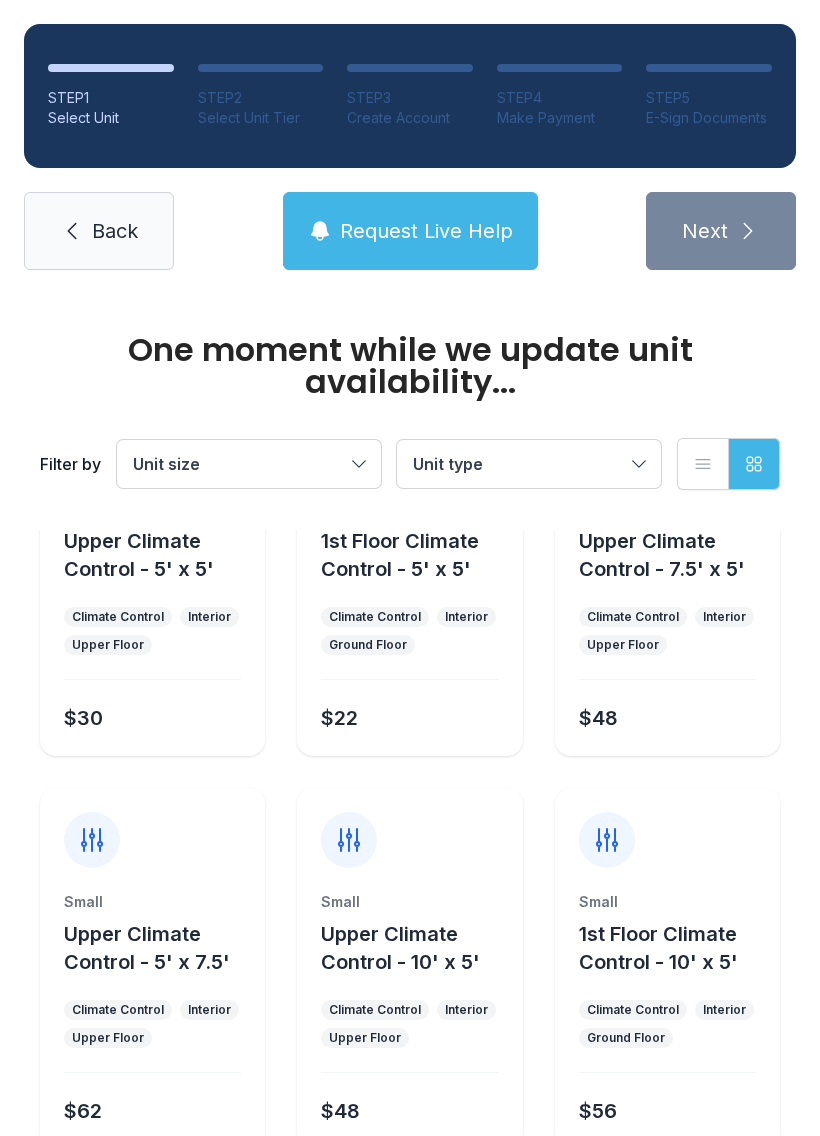 scroll, scrollTop: 0, scrollLeft: 0, axis: both 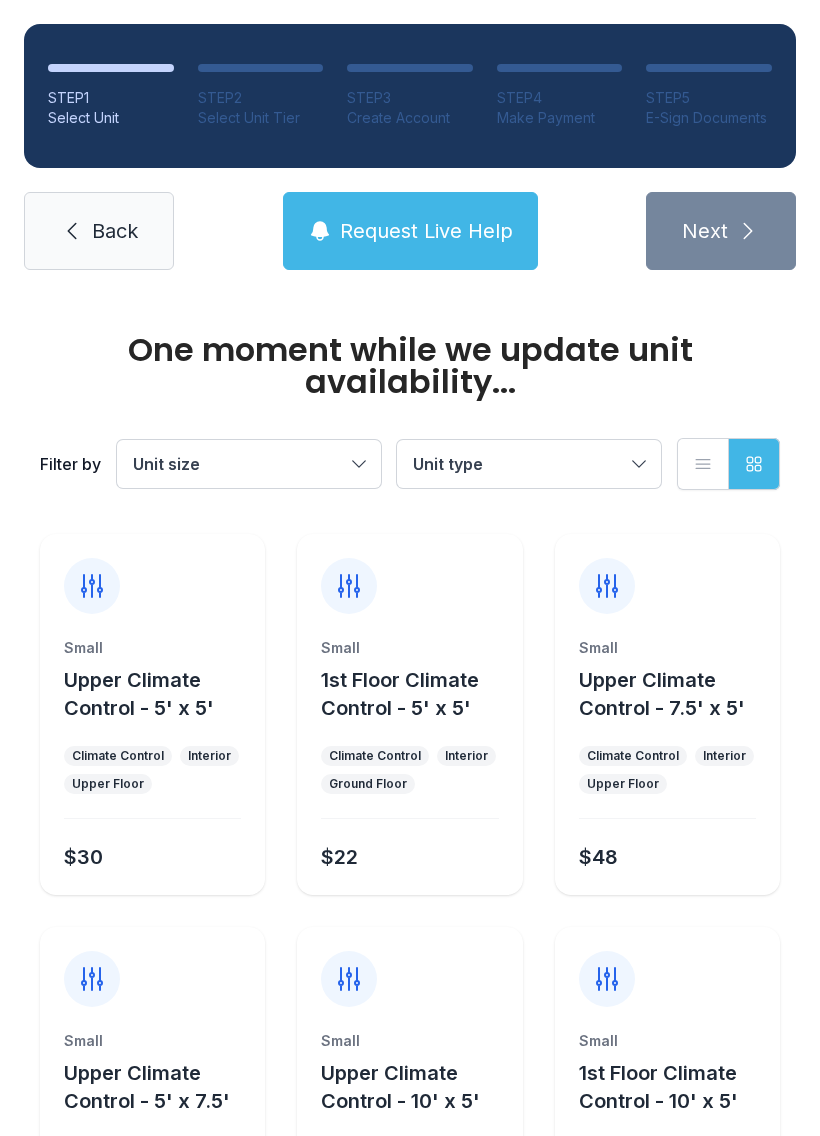 click on "Back" at bounding box center [99, 231] 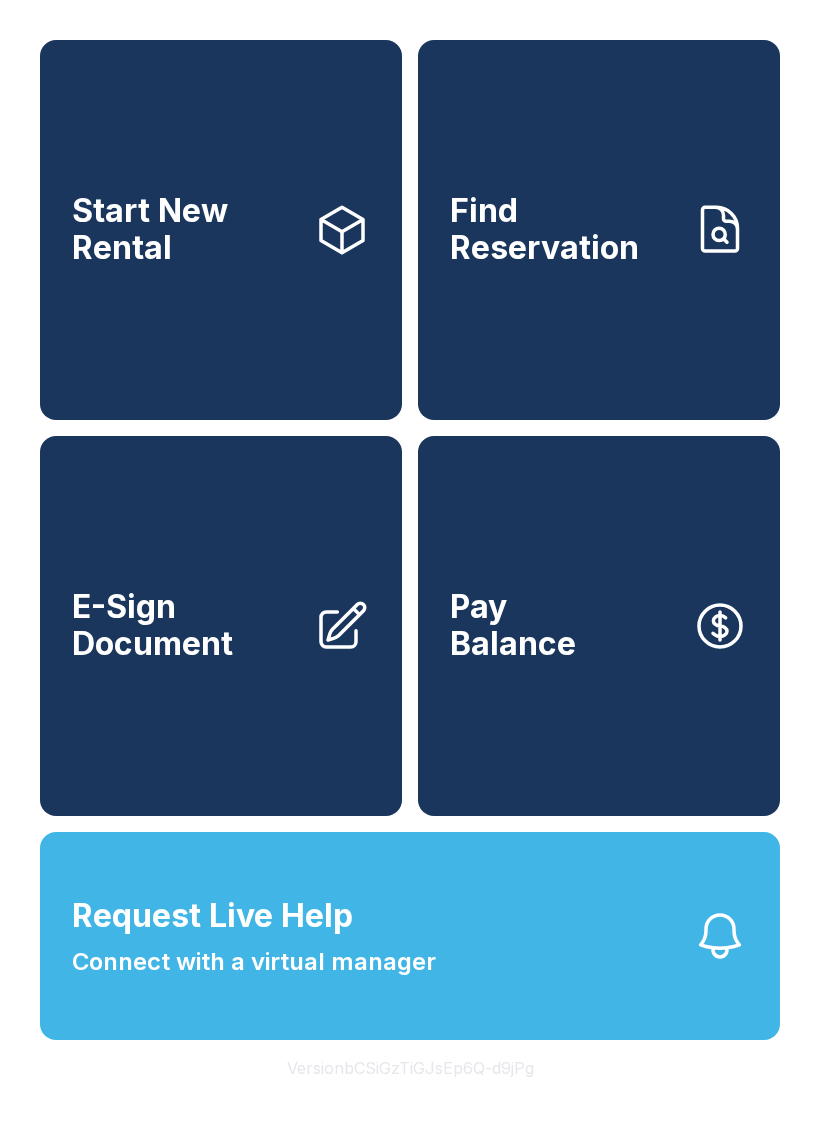 click on "Start New Rental" at bounding box center (221, 230) 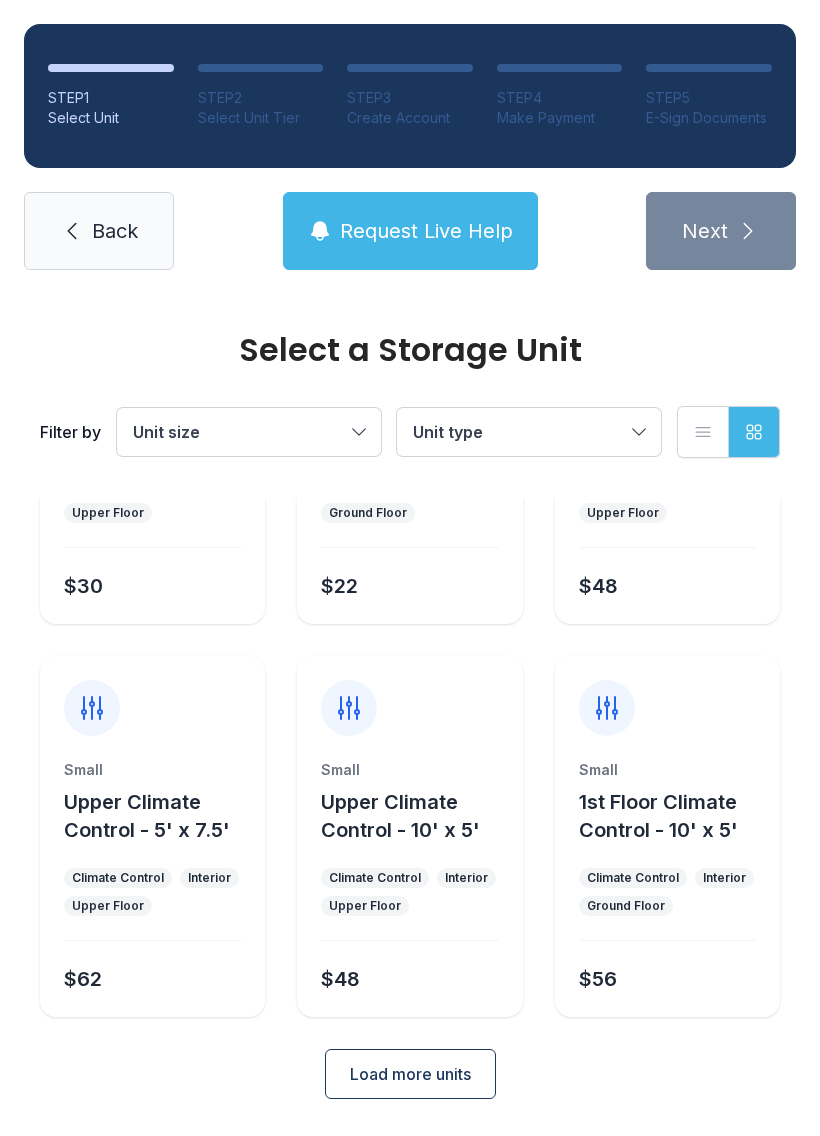 scroll, scrollTop: 238, scrollLeft: 0, axis: vertical 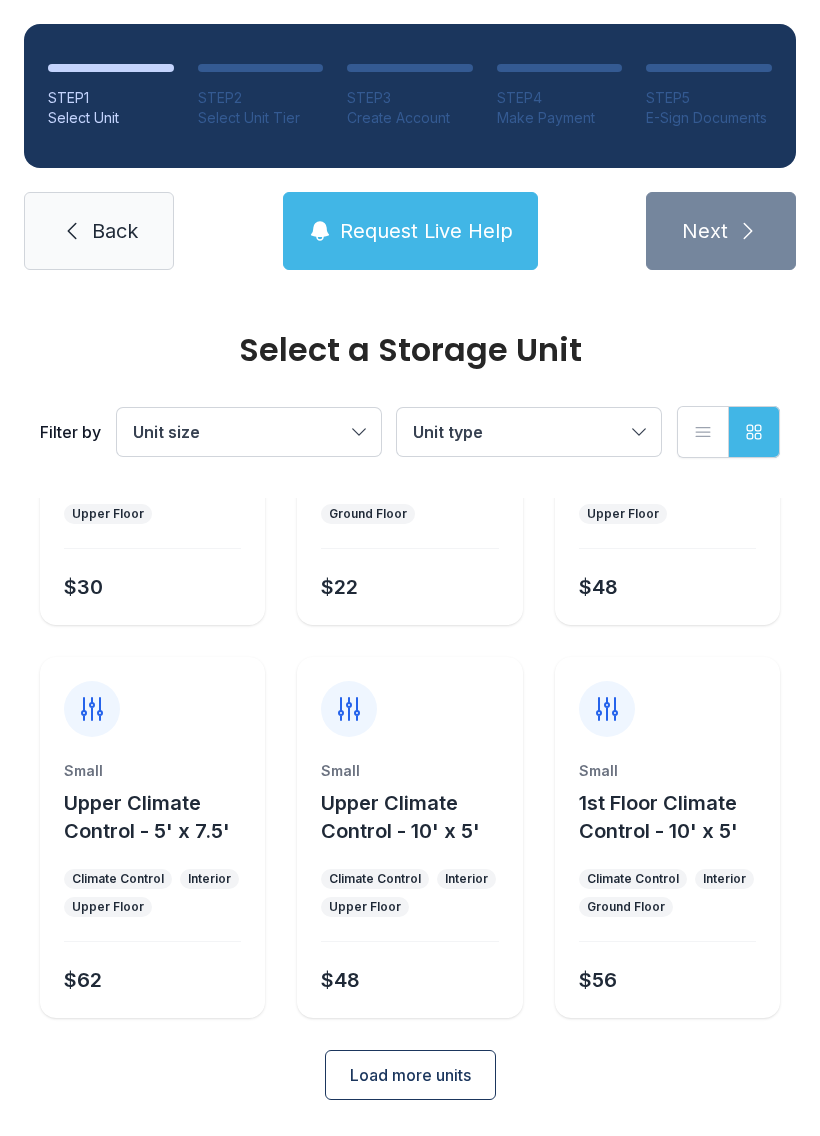click on "Small Upper Climate Control - 10' x 5' Climate Control Interior Upper Floor $48" at bounding box center [152, 496] 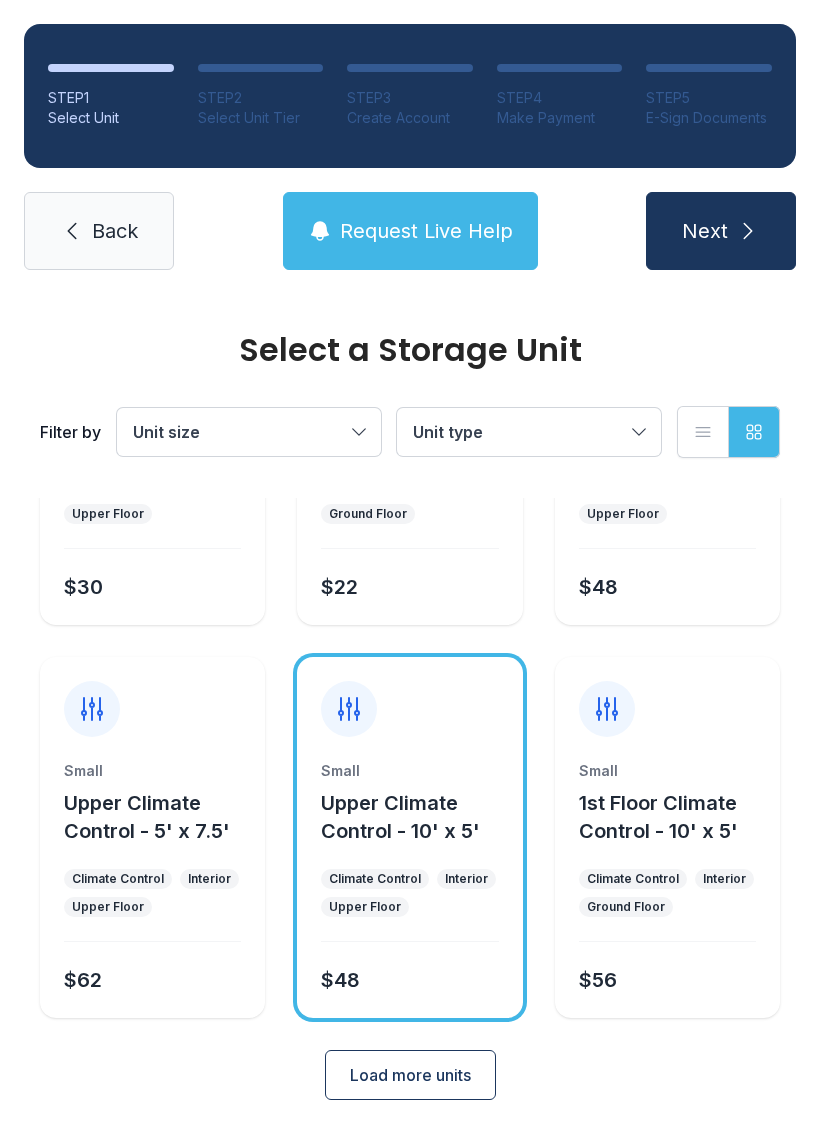 click on "Next" at bounding box center [705, 231] 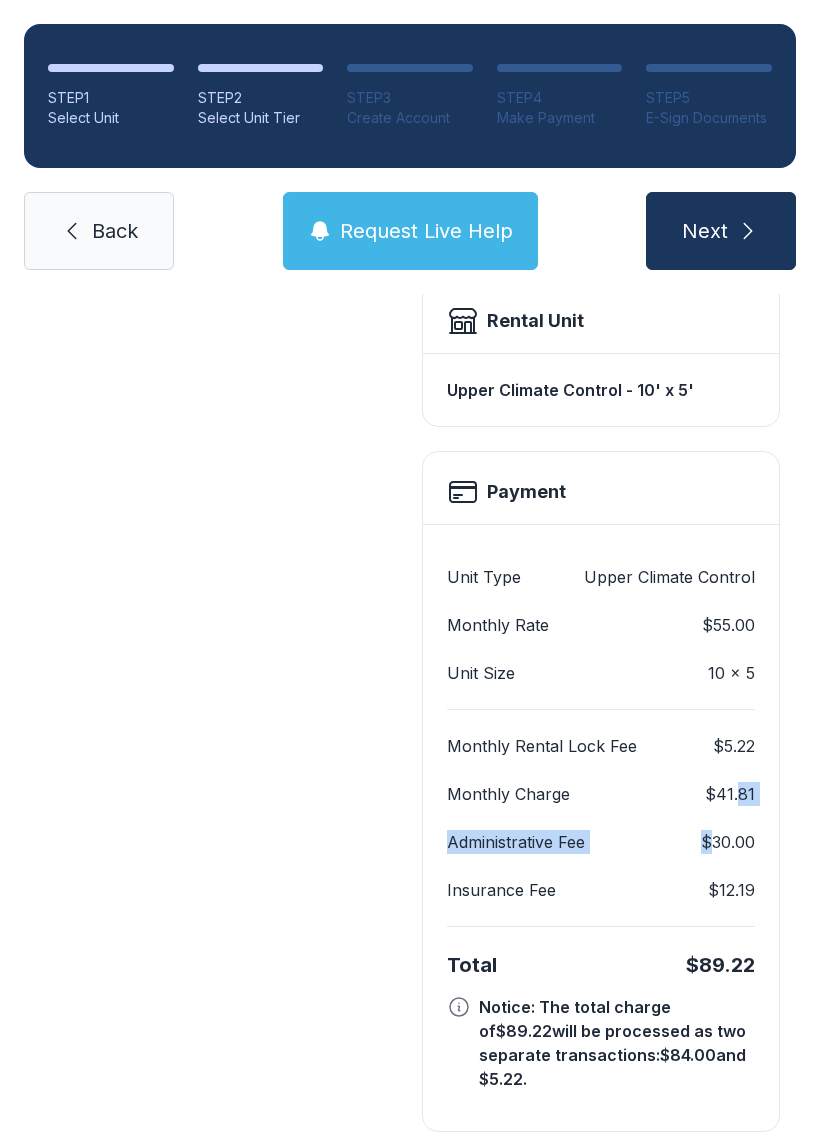 scroll, scrollTop: 563, scrollLeft: 0, axis: vertical 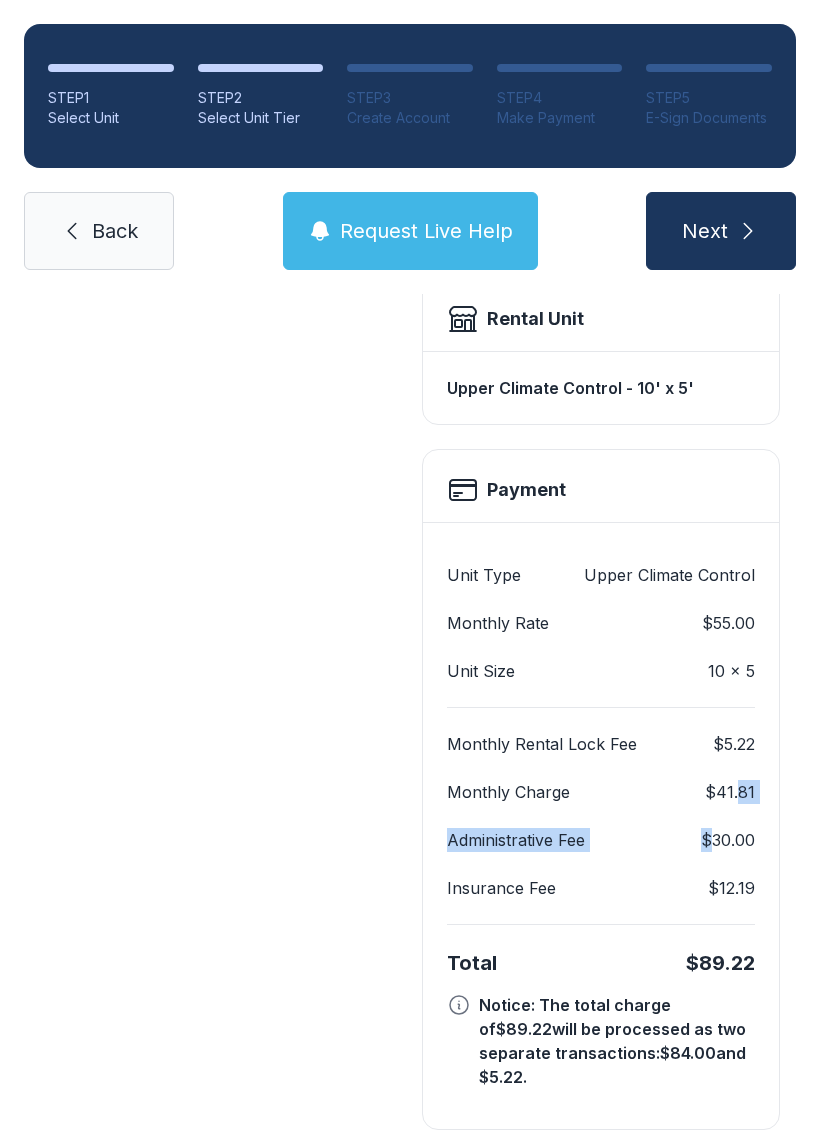 click on "Insurance Fee" at bounding box center [484, 575] 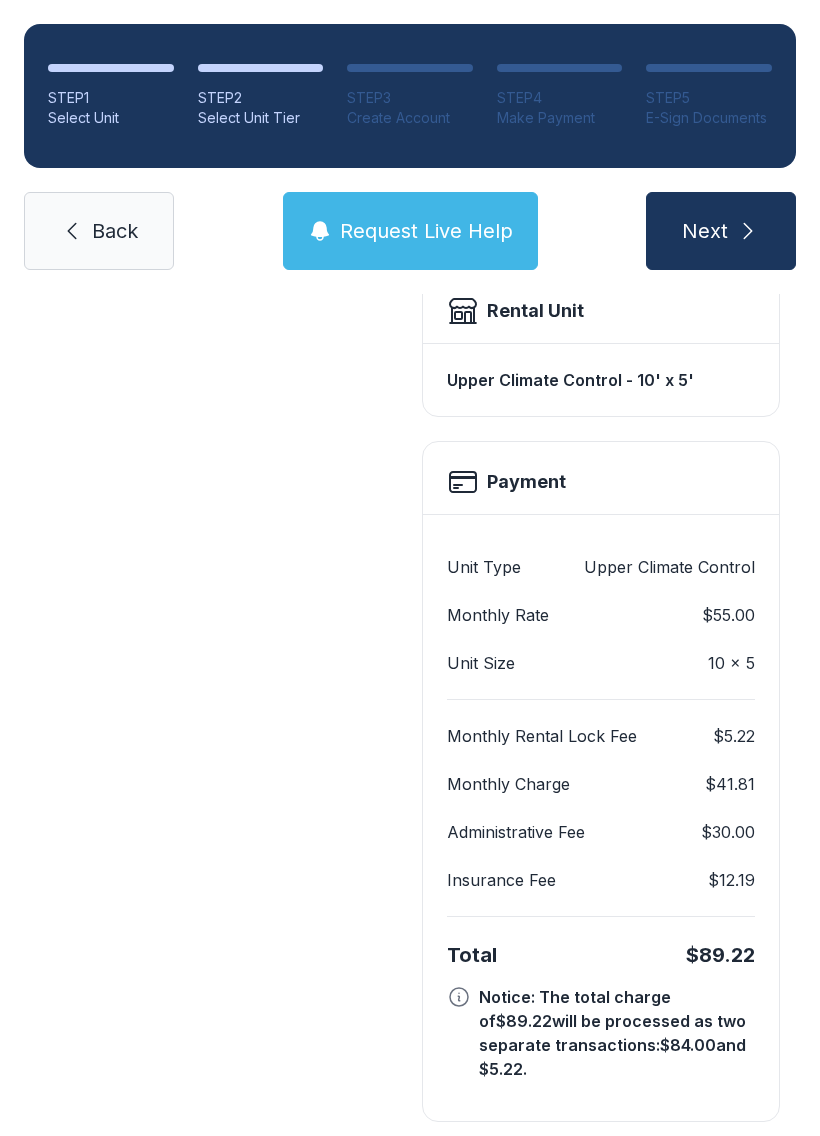 scroll, scrollTop: 569, scrollLeft: 0, axis: vertical 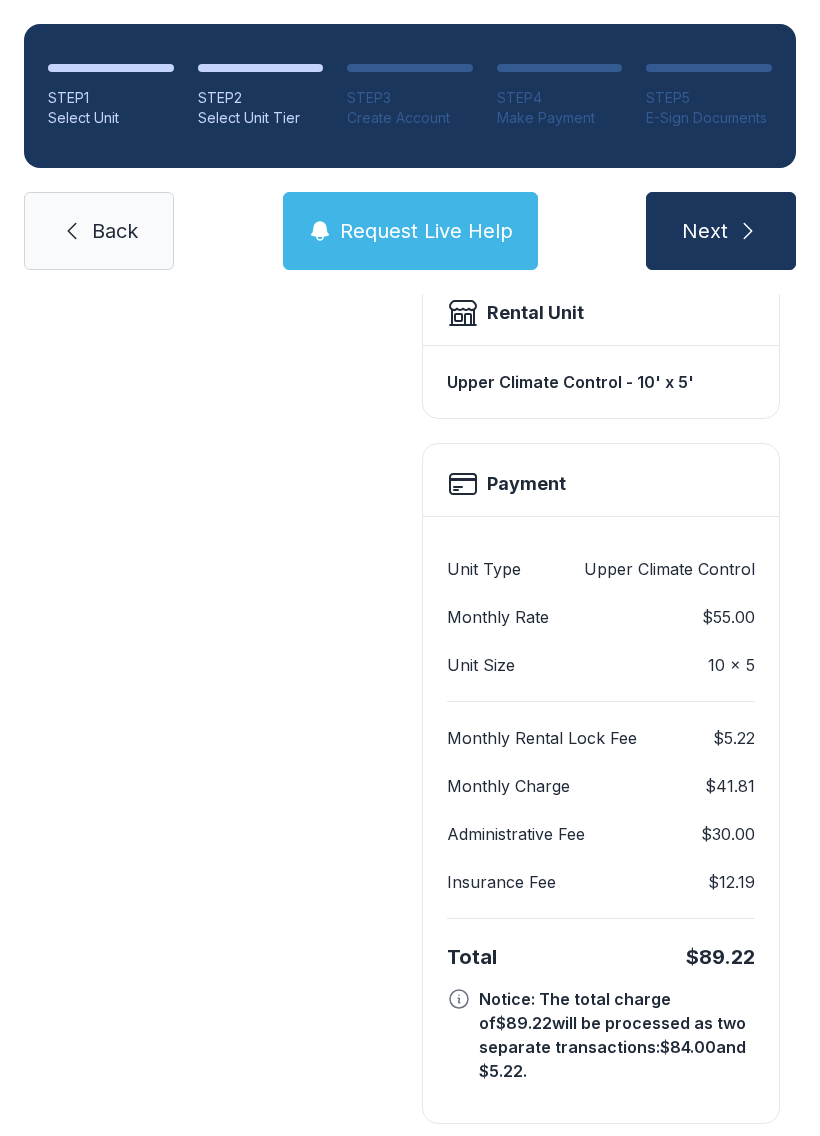 click on "Total $89.22 Notice: The total charge of  $89.22  will be processed as two separate transactions:  $84.00  and   $5.22 ." at bounding box center [601, 1012] 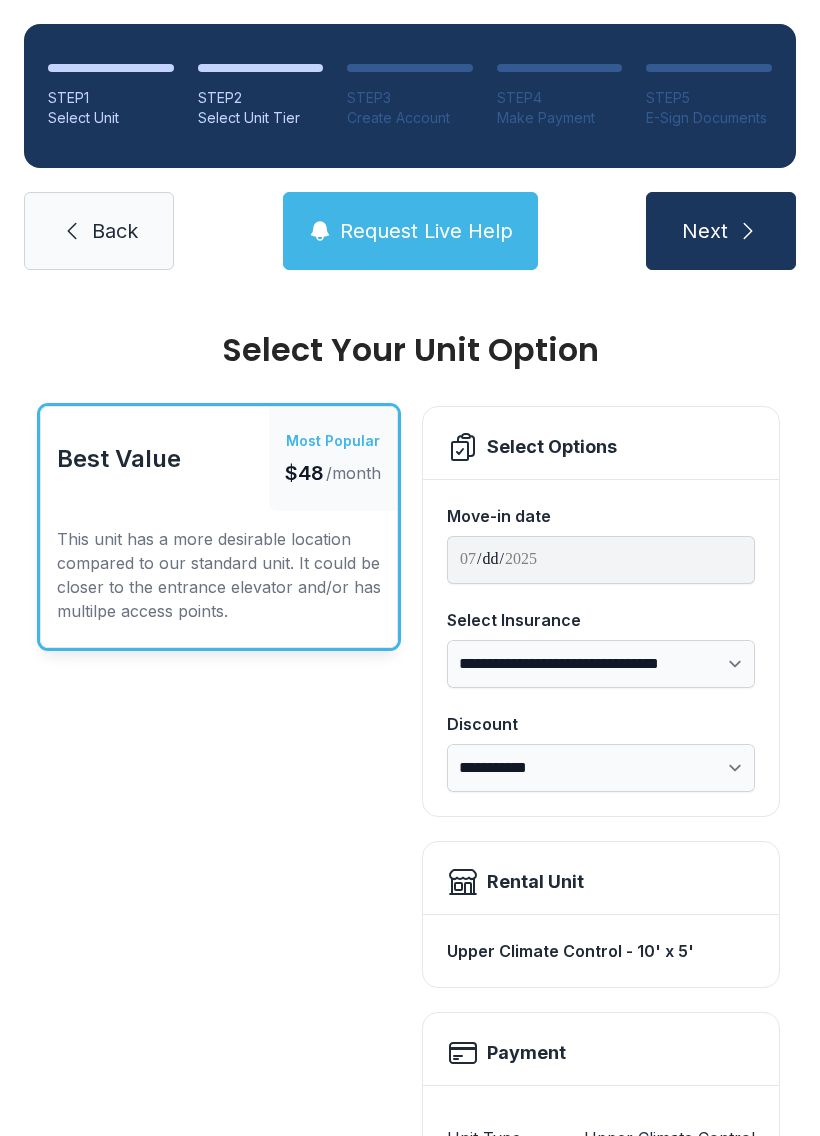 scroll, scrollTop: 0, scrollLeft: 0, axis: both 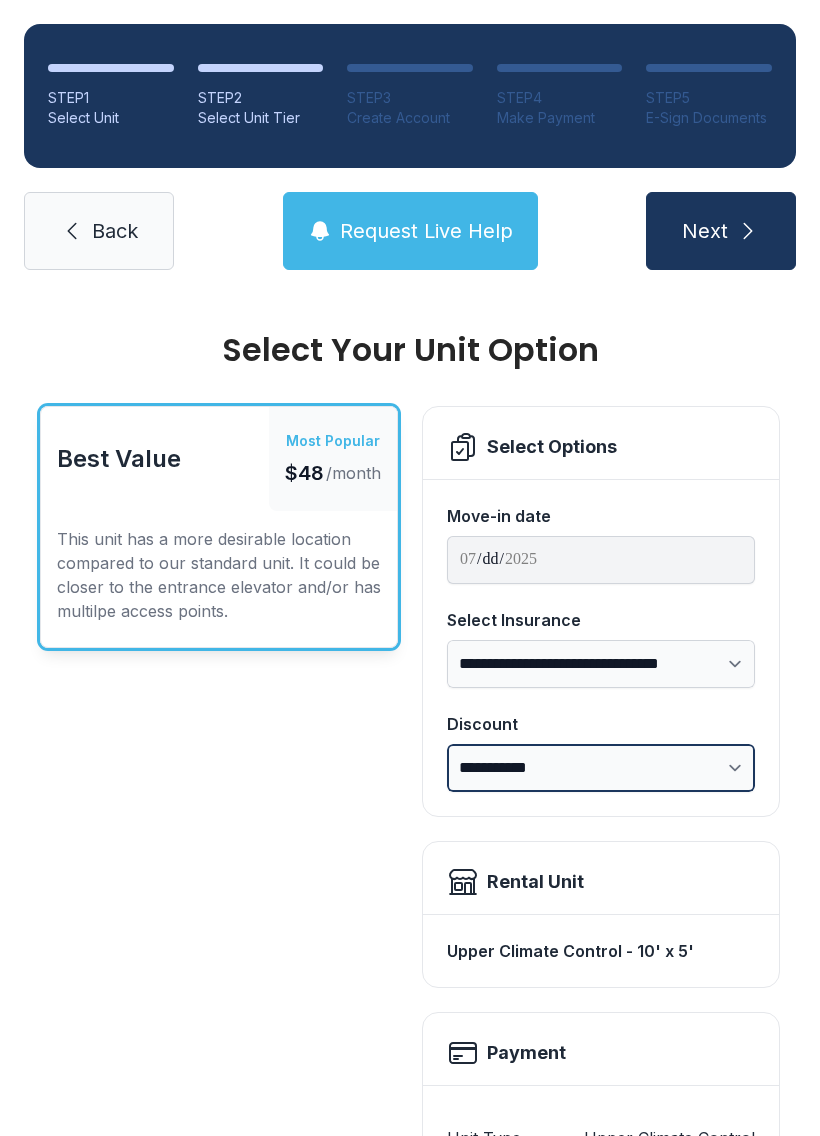 click on "**********" at bounding box center [601, 768] 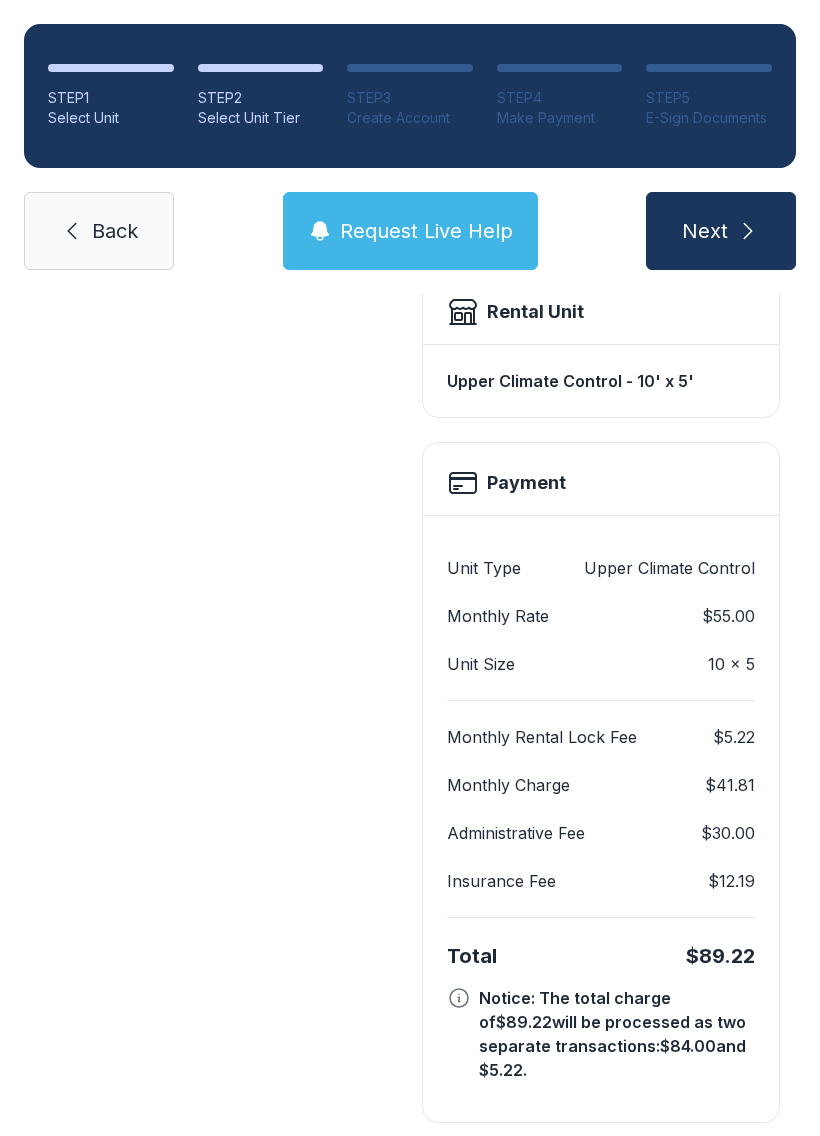 scroll, scrollTop: 569, scrollLeft: 0, axis: vertical 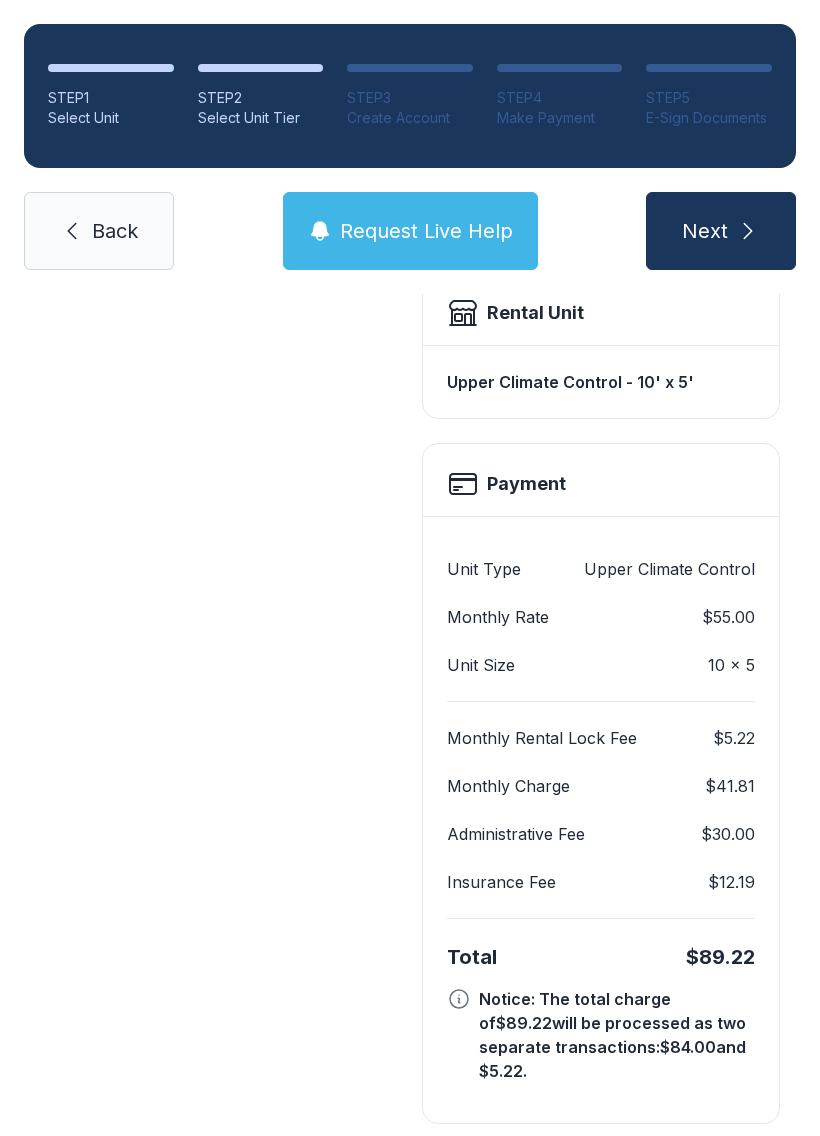 click on "Next" at bounding box center [721, 231] 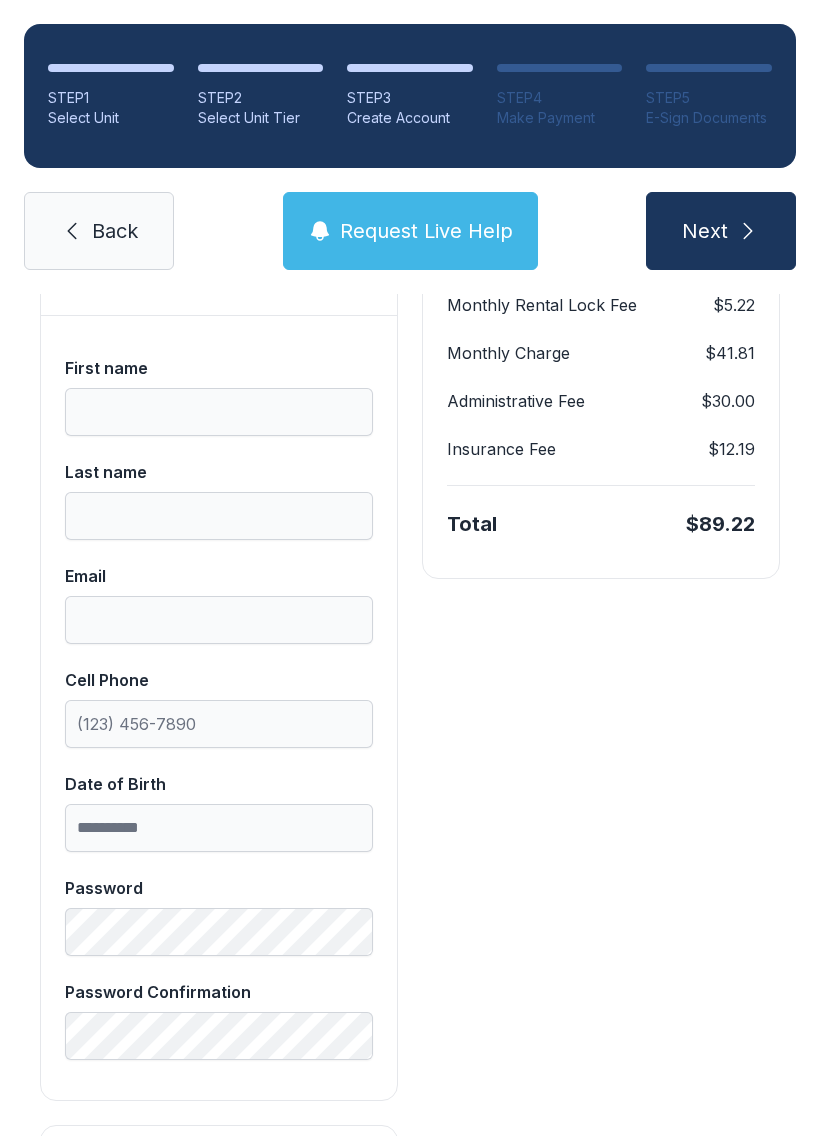 scroll, scrollTop: 400, scrollLeft: 0, axis: vertical 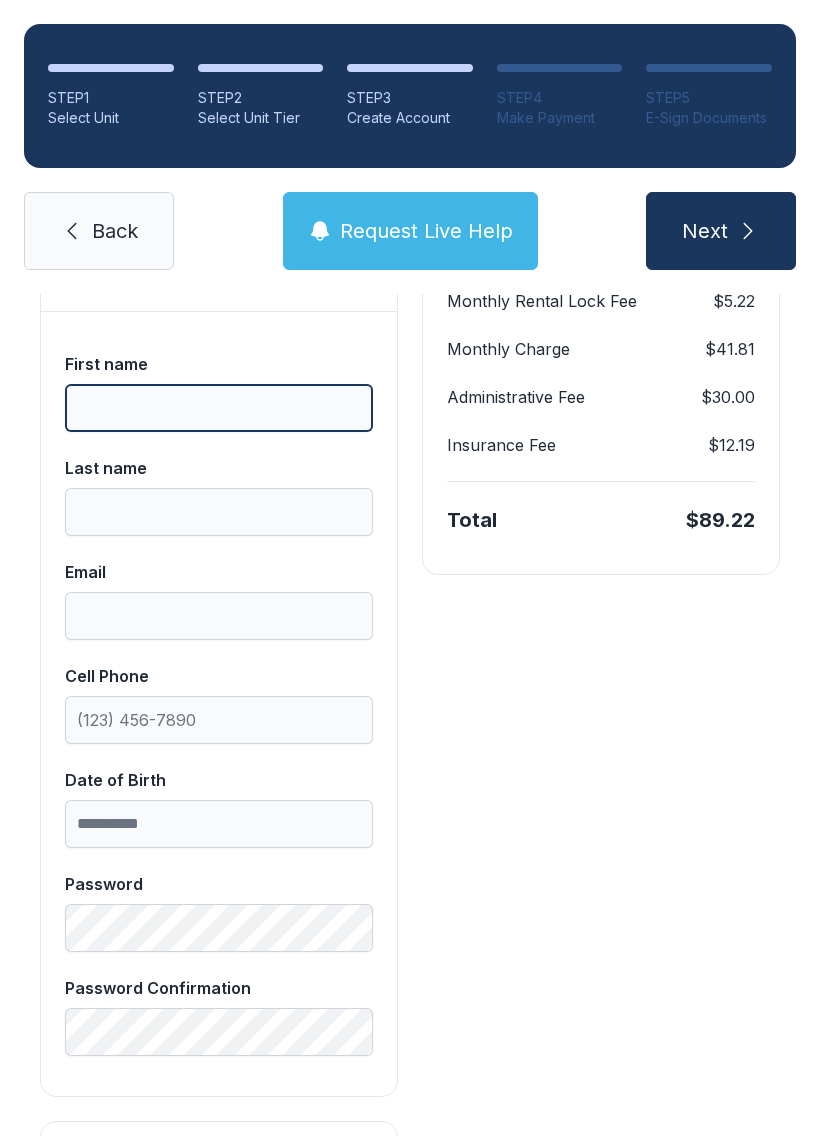 click on "First name" at bounding box center (219, 408) 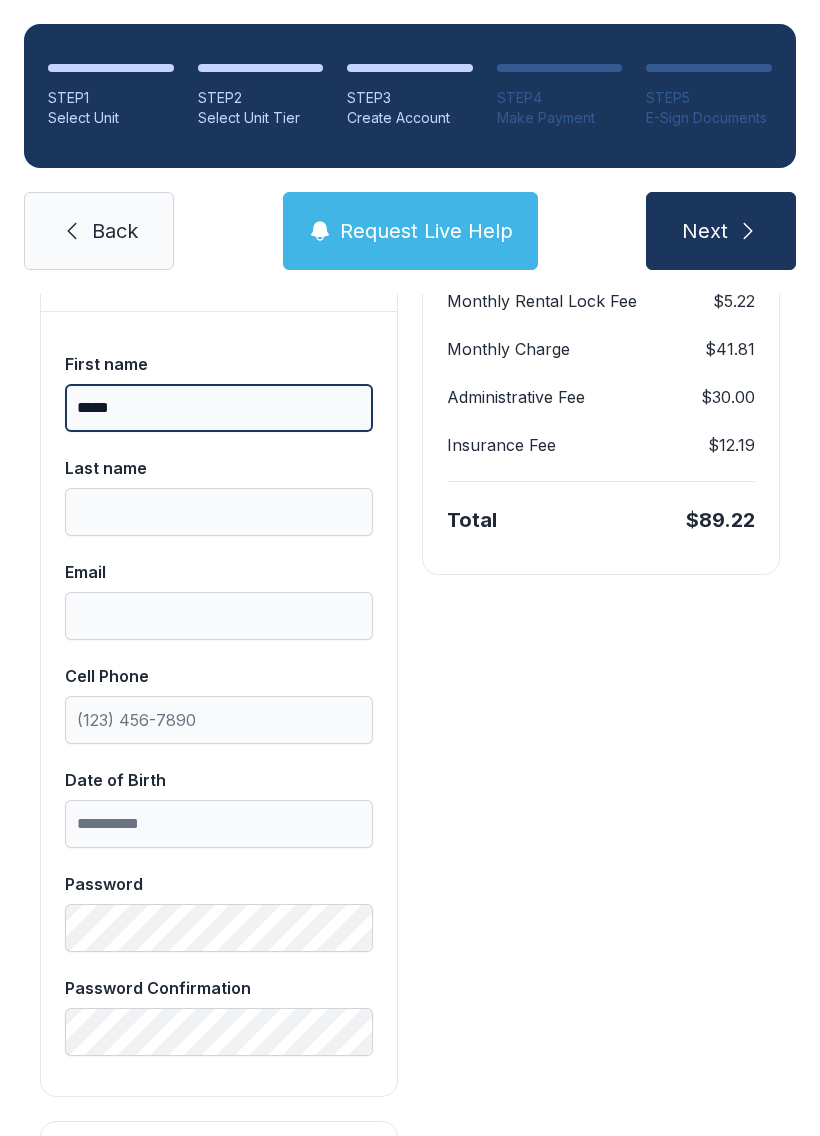 type on "*****" 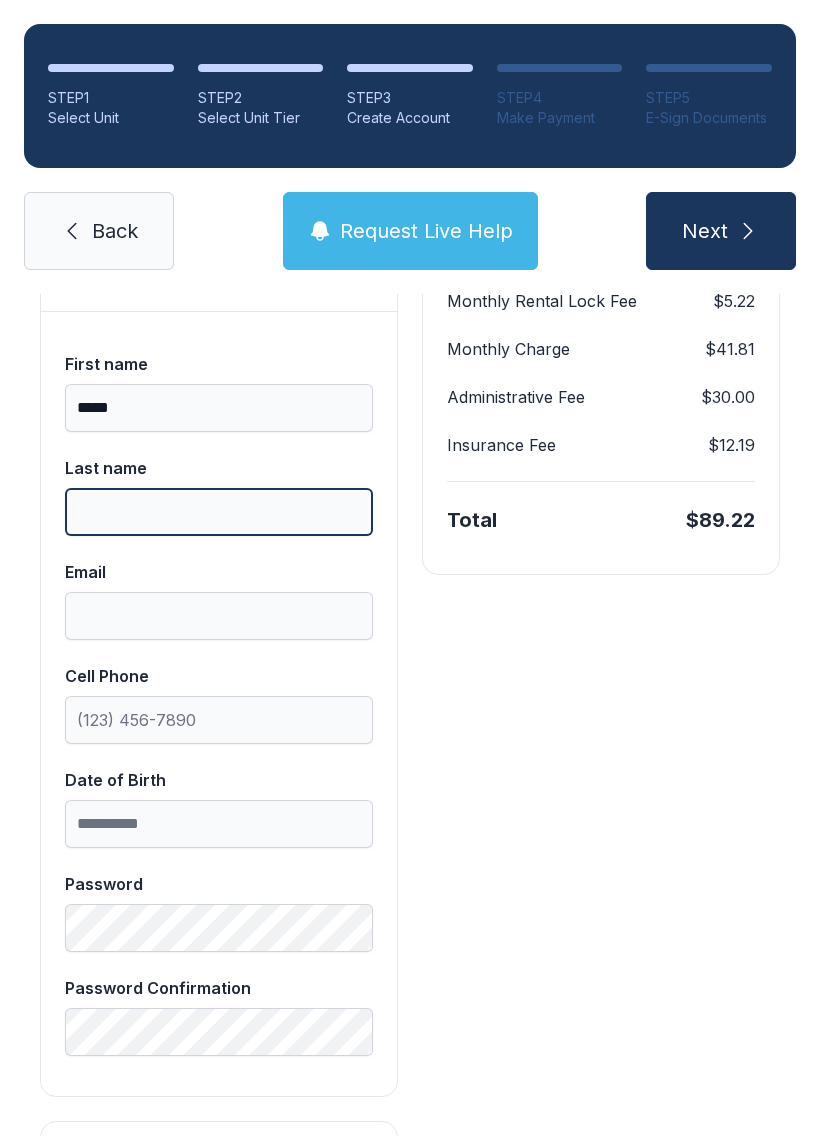 click on "Last name" at bounding box center [219, 512] 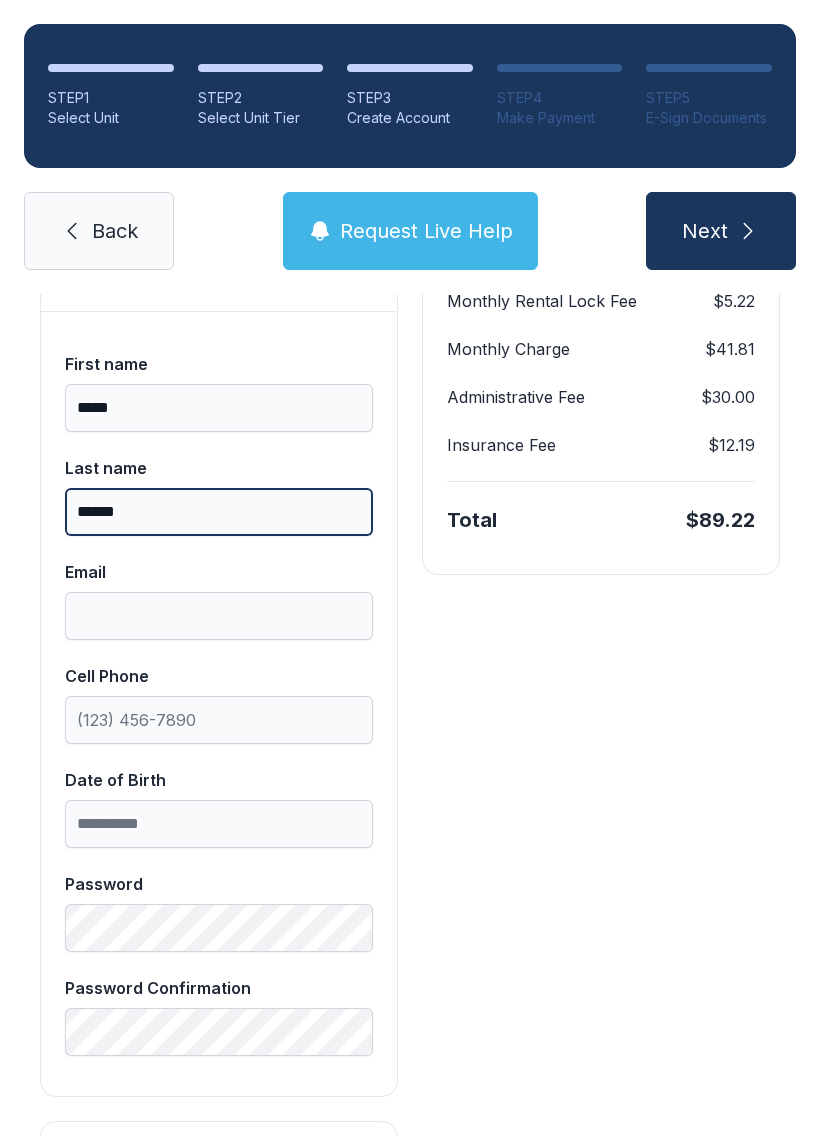 type on "******" 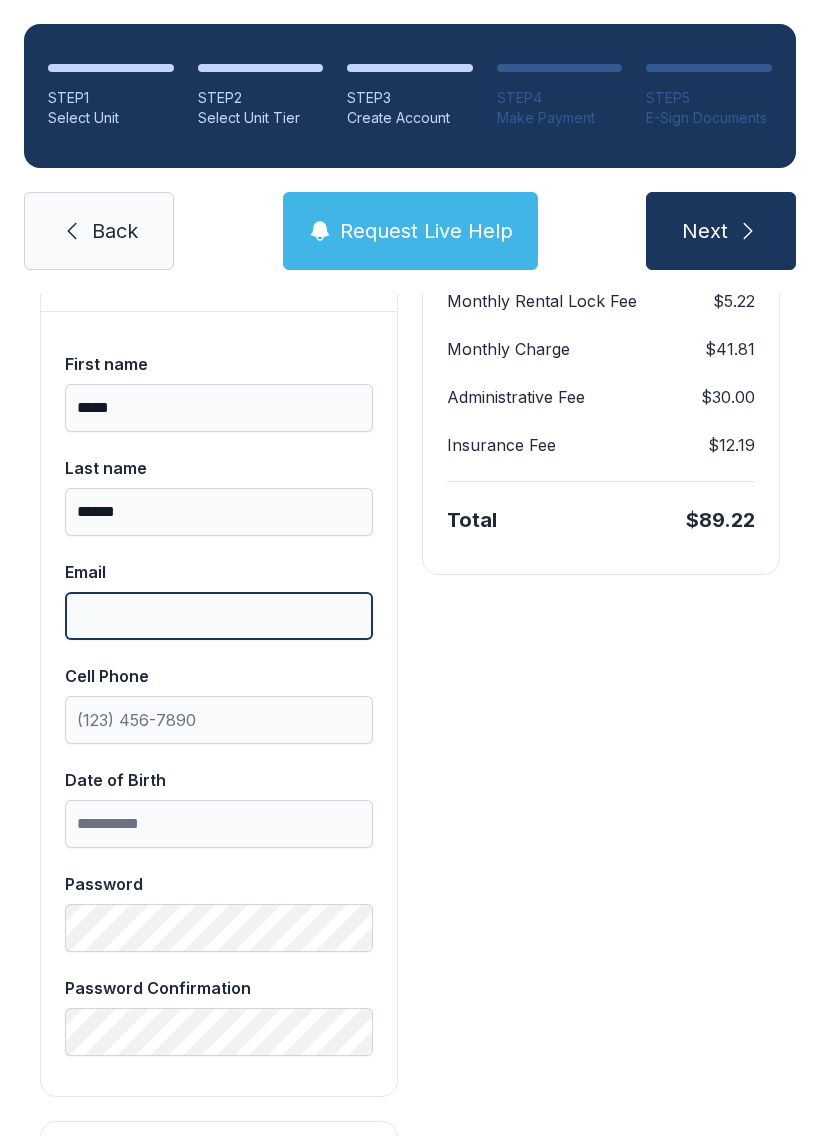 click on "Email" at bounding box center (219, 616) 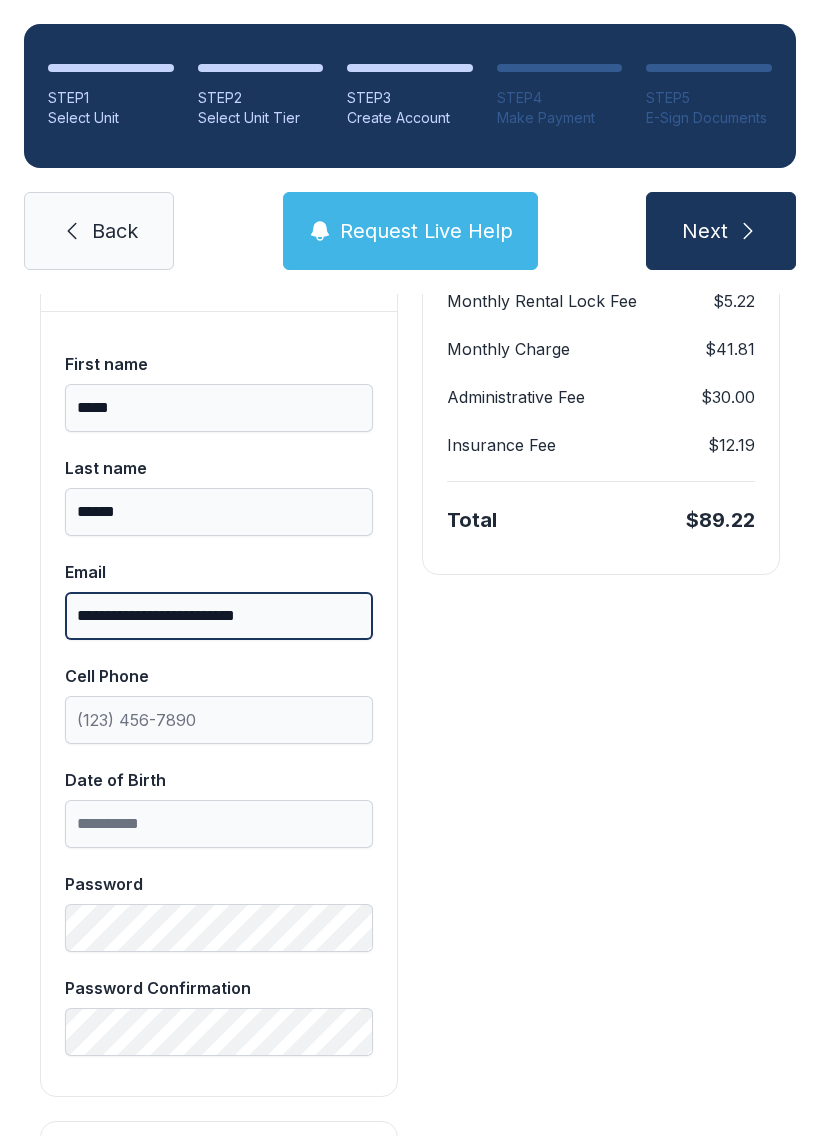 type on "**********" 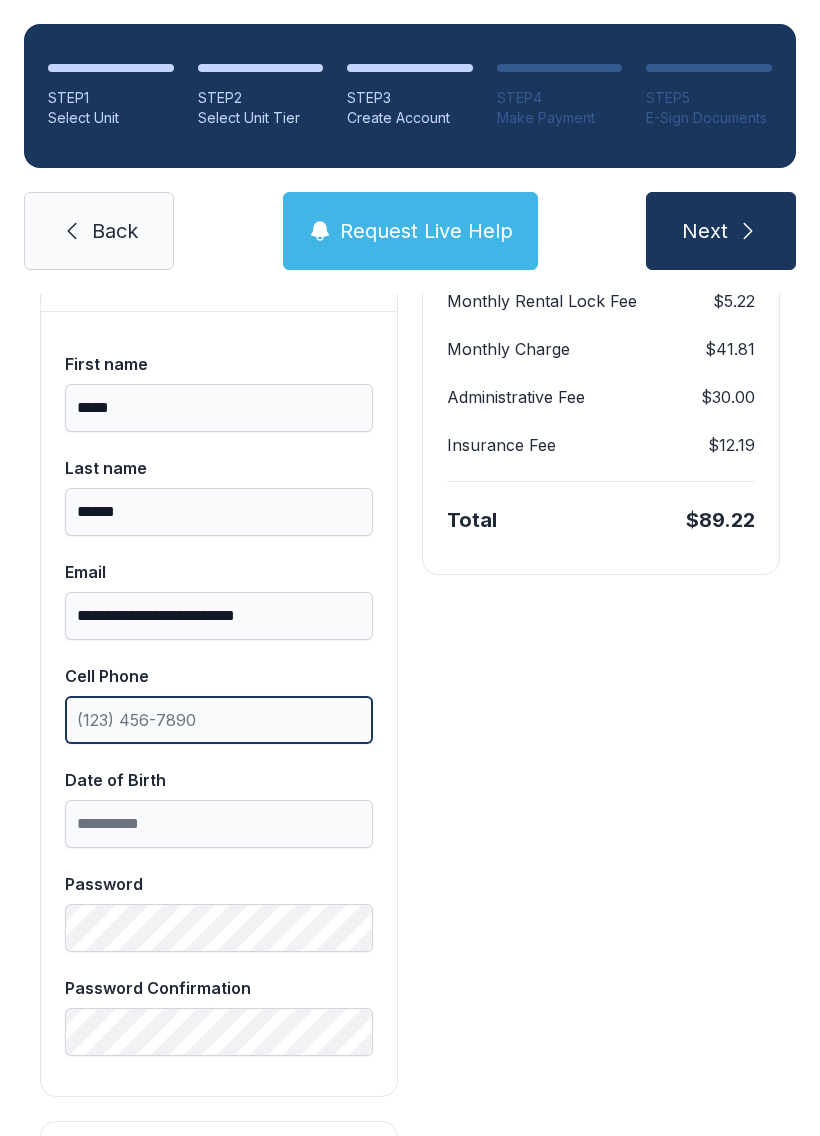 click on "Cell Phone" at bounding box center [219, 720] 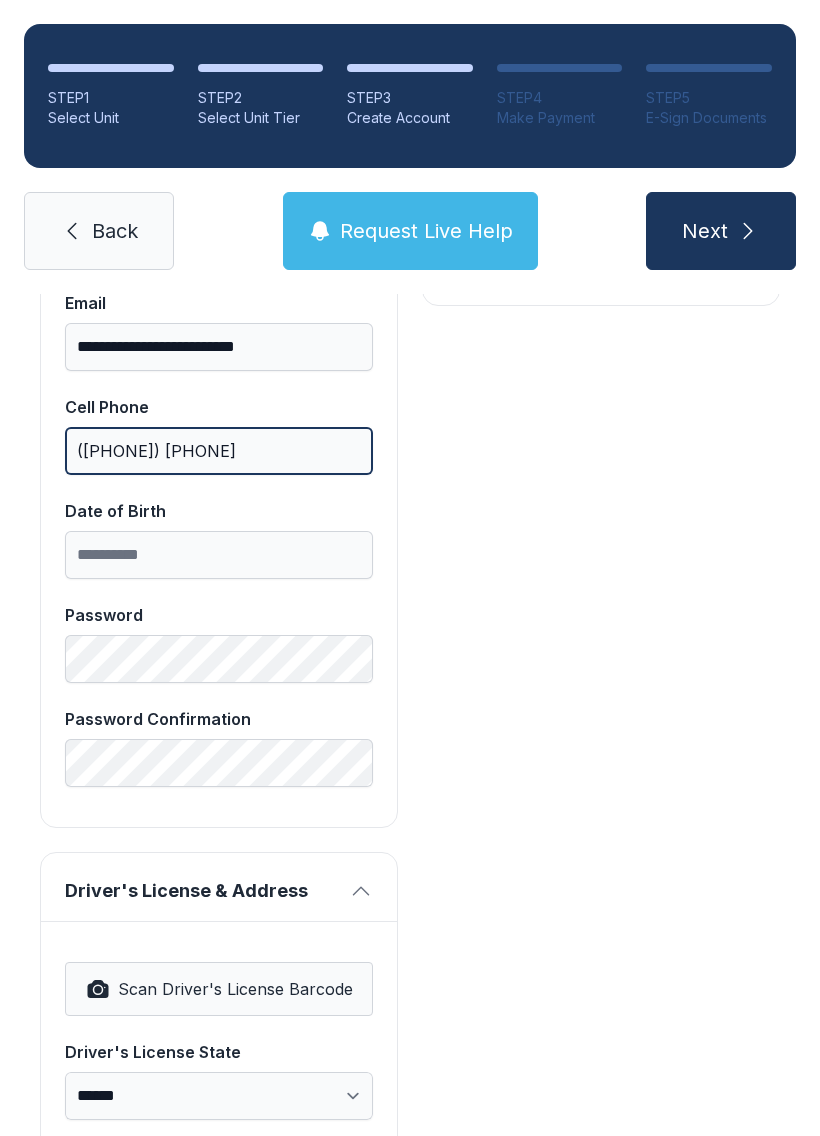 scroll, scrollTop: 675, scrollLeft: 0, axis: vertical 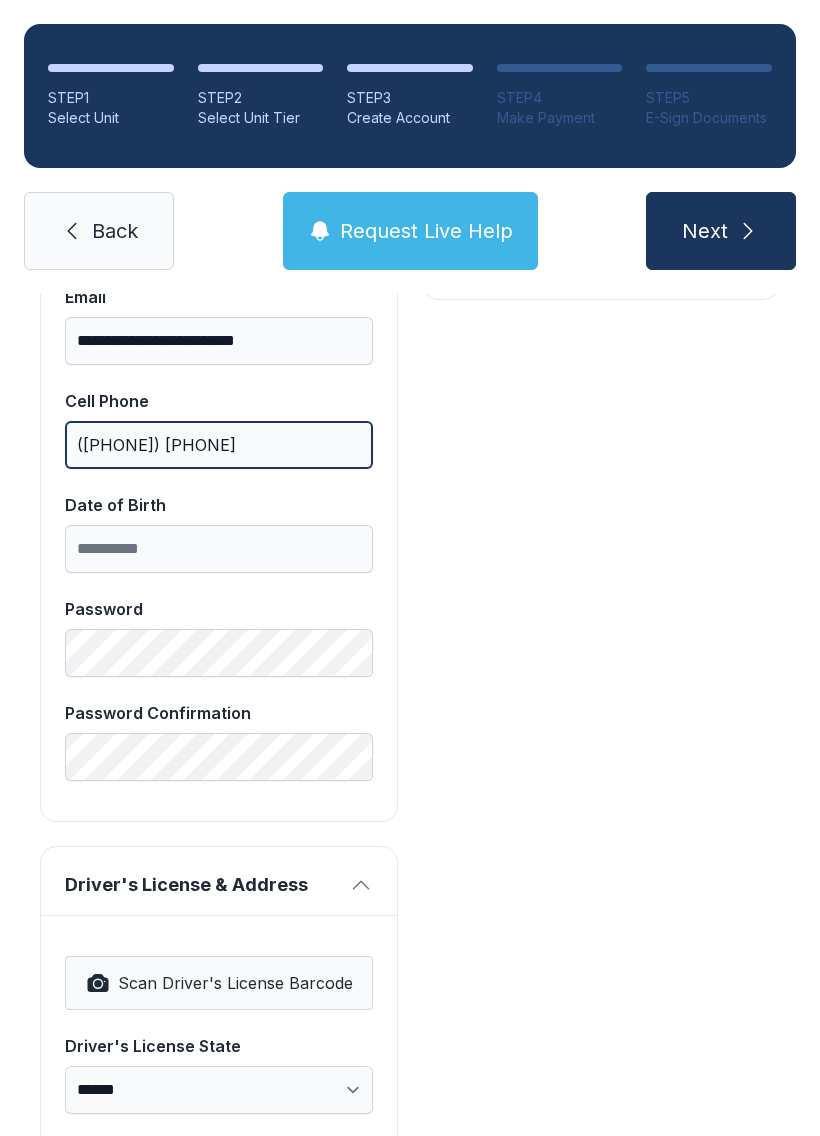 type on "([PHONE]) [PHONE]" 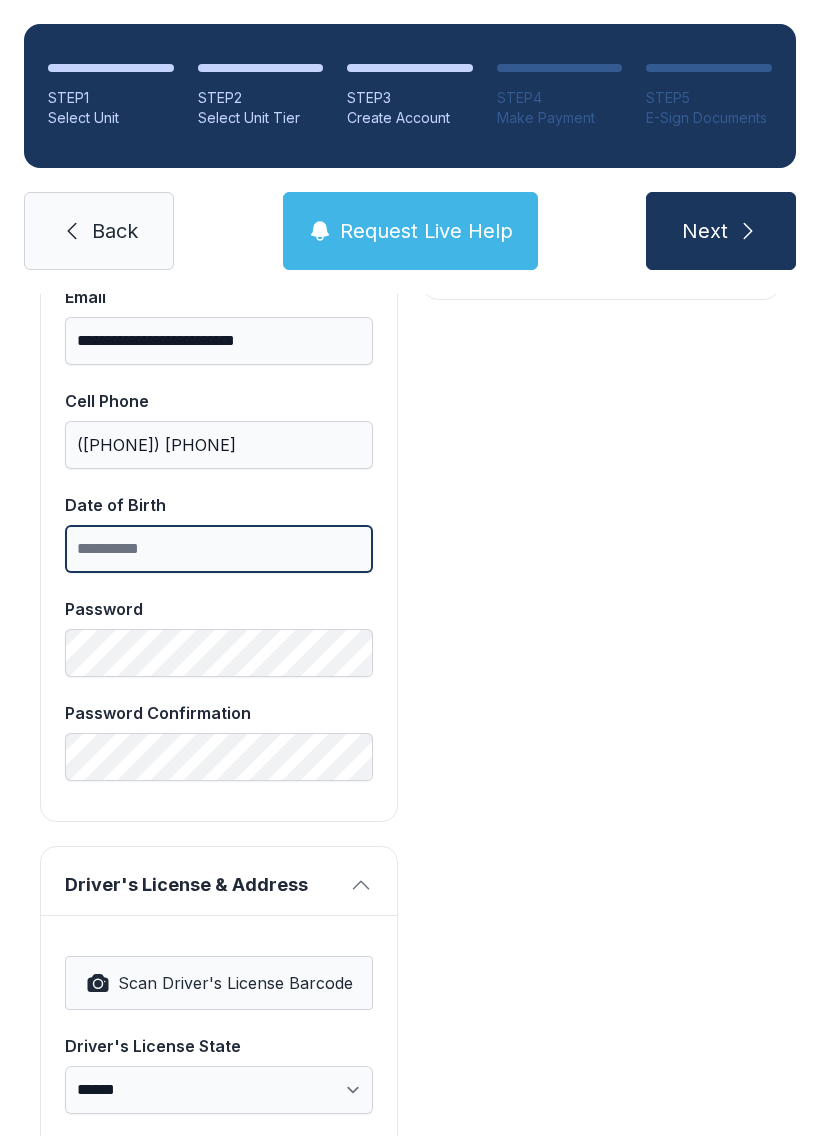 click on "Date of Birth" at bounding box center [219, 549] 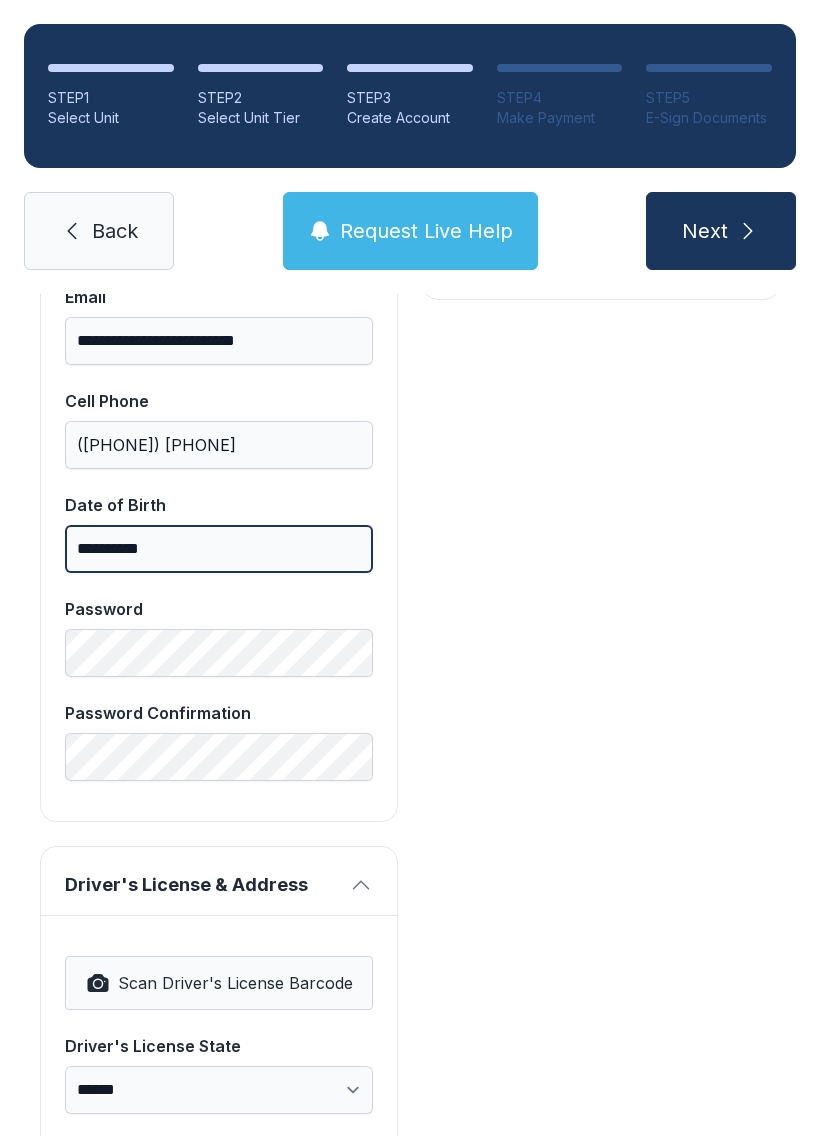 type on "**********" 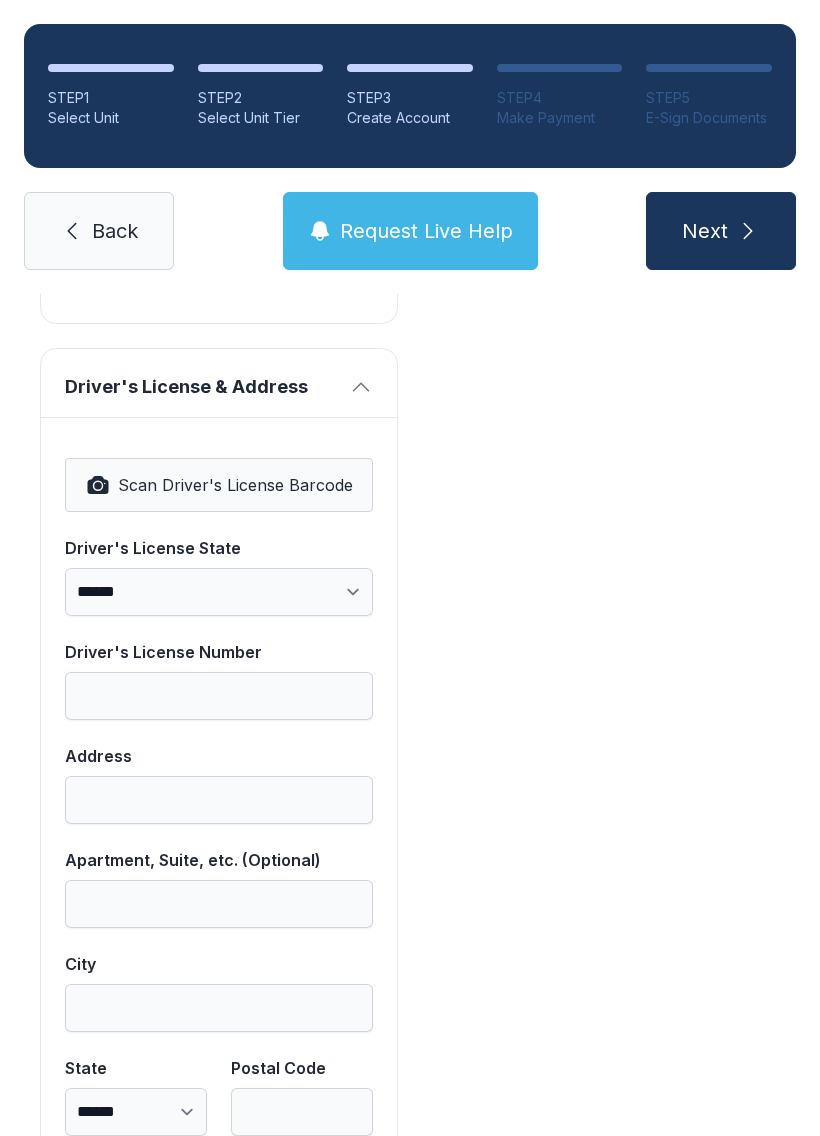 scroll, scrollTop: 1173, scrollLeft: 0, axis: vertical 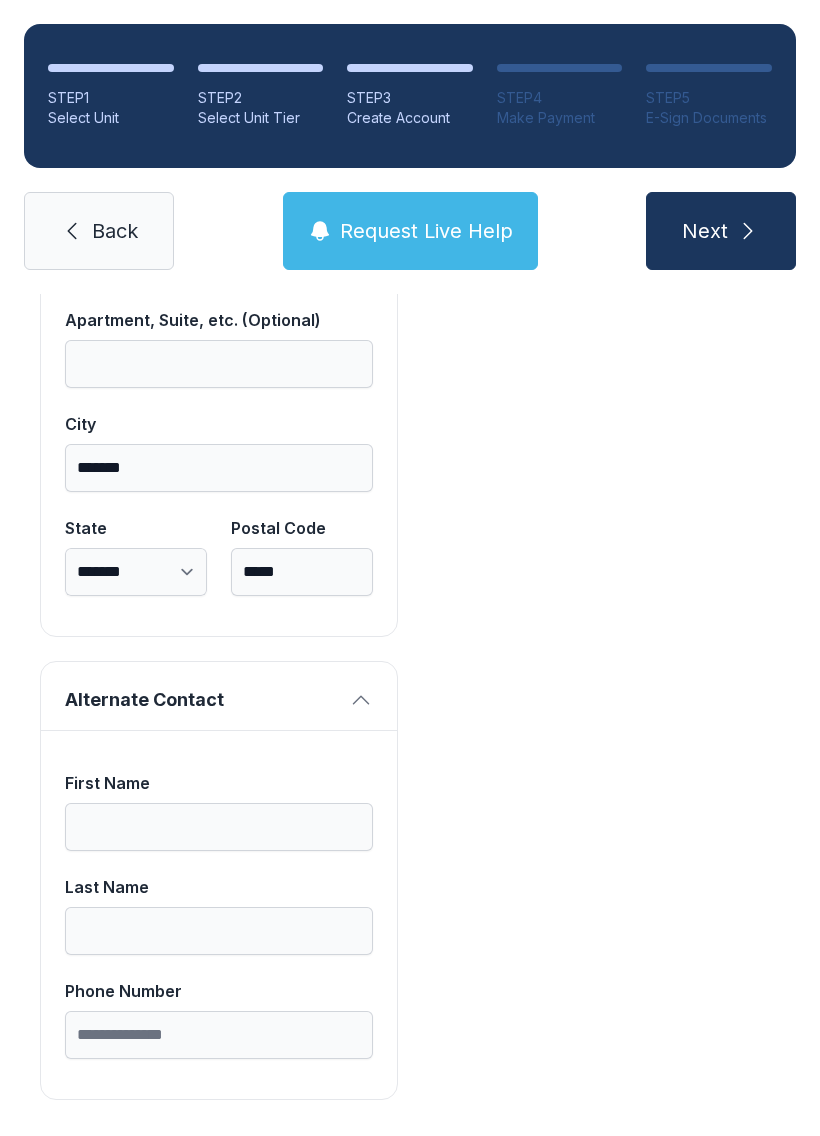 click on "First Name" at bounding box center [219, 811] 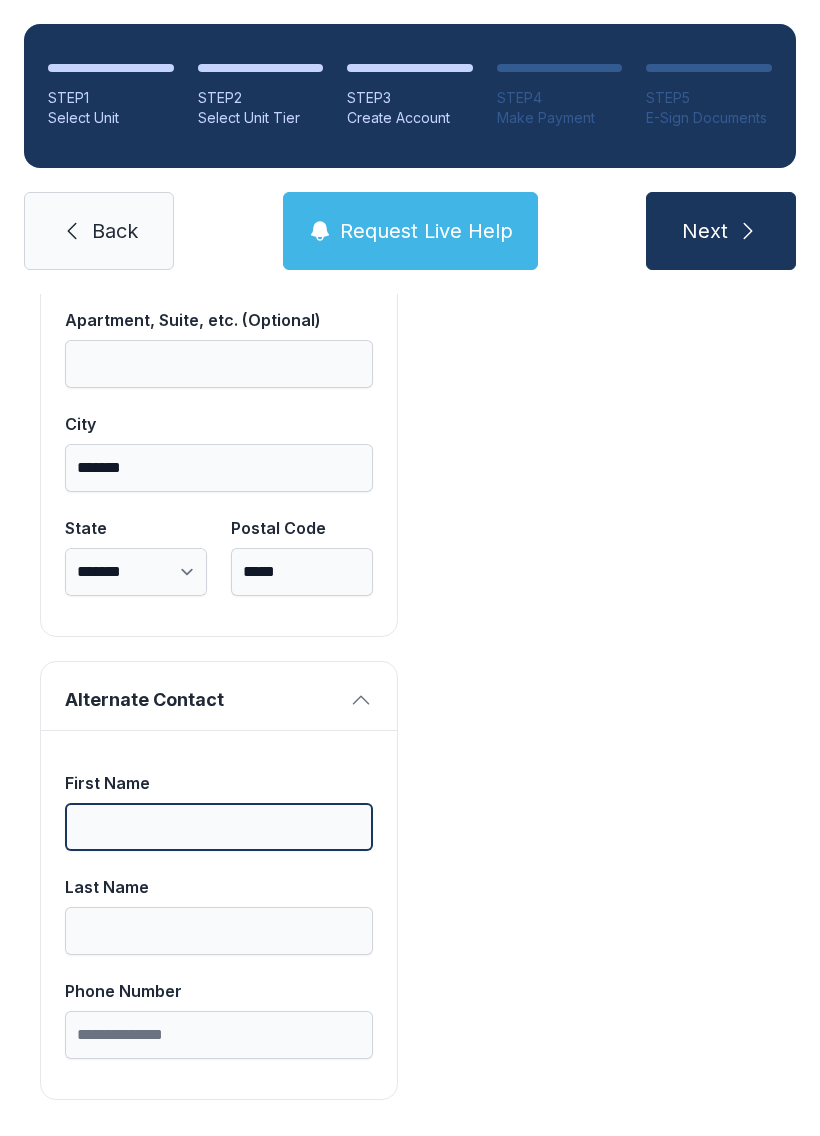 scroll, scrollTop: 44, scrollLeft: 0, axis: vertical 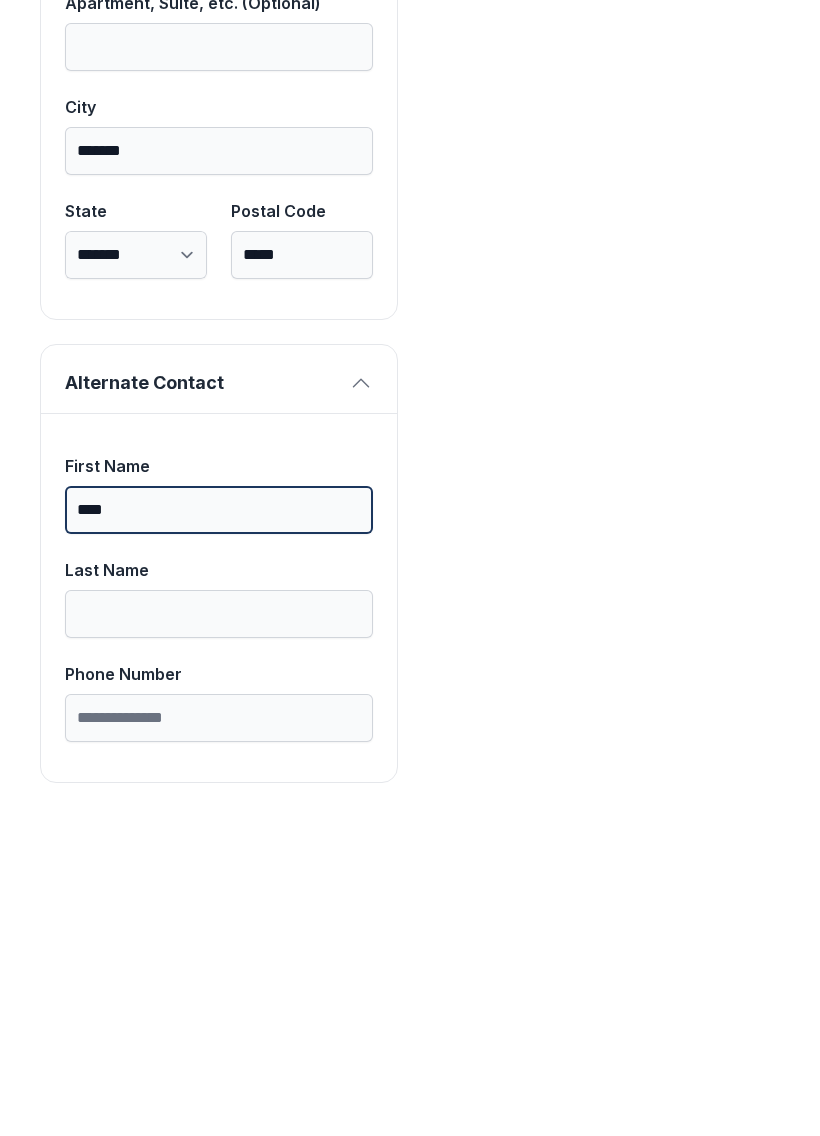 type on "****" 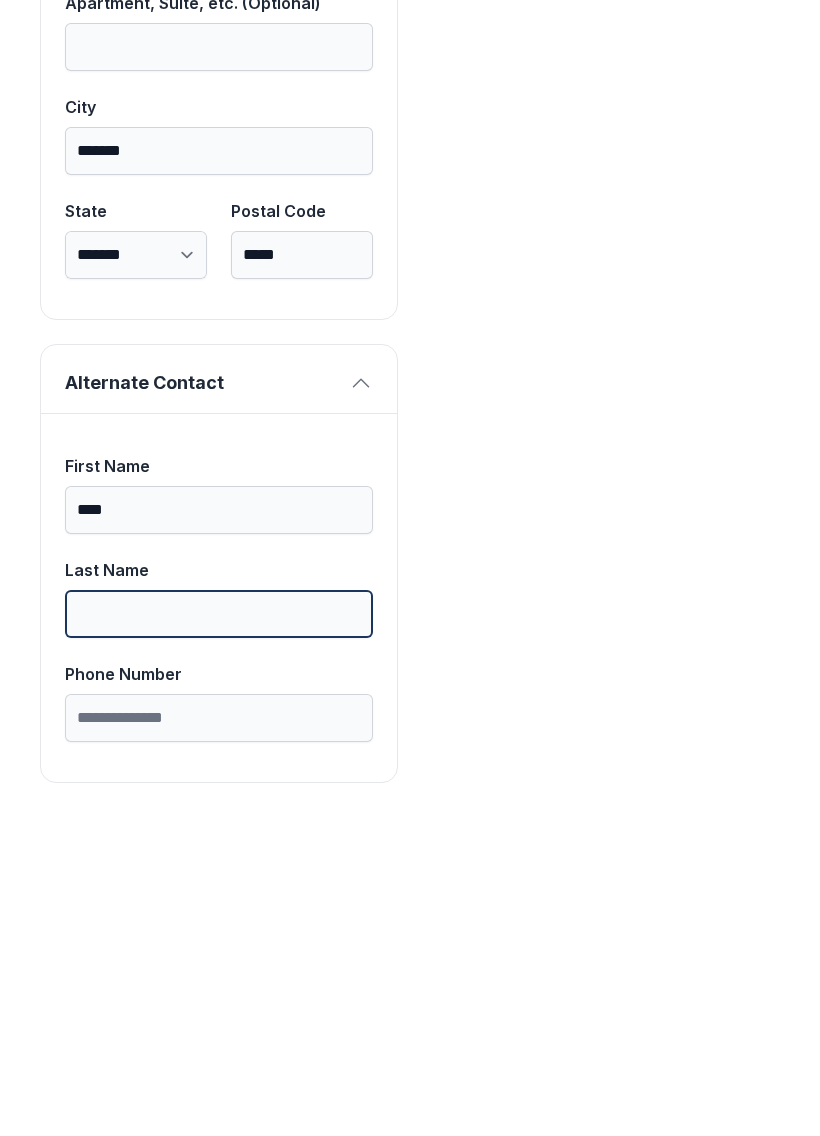 click on "Last Name" at bounding box center (219, 931) 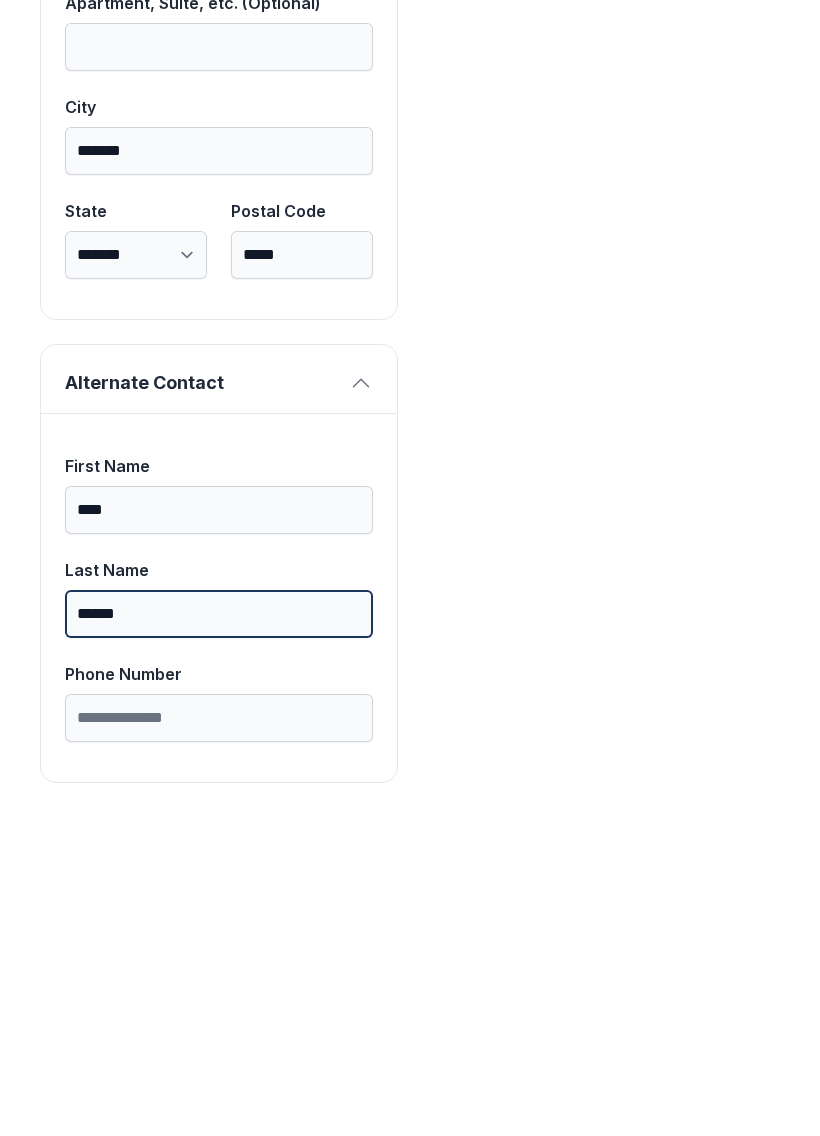 type on "******" 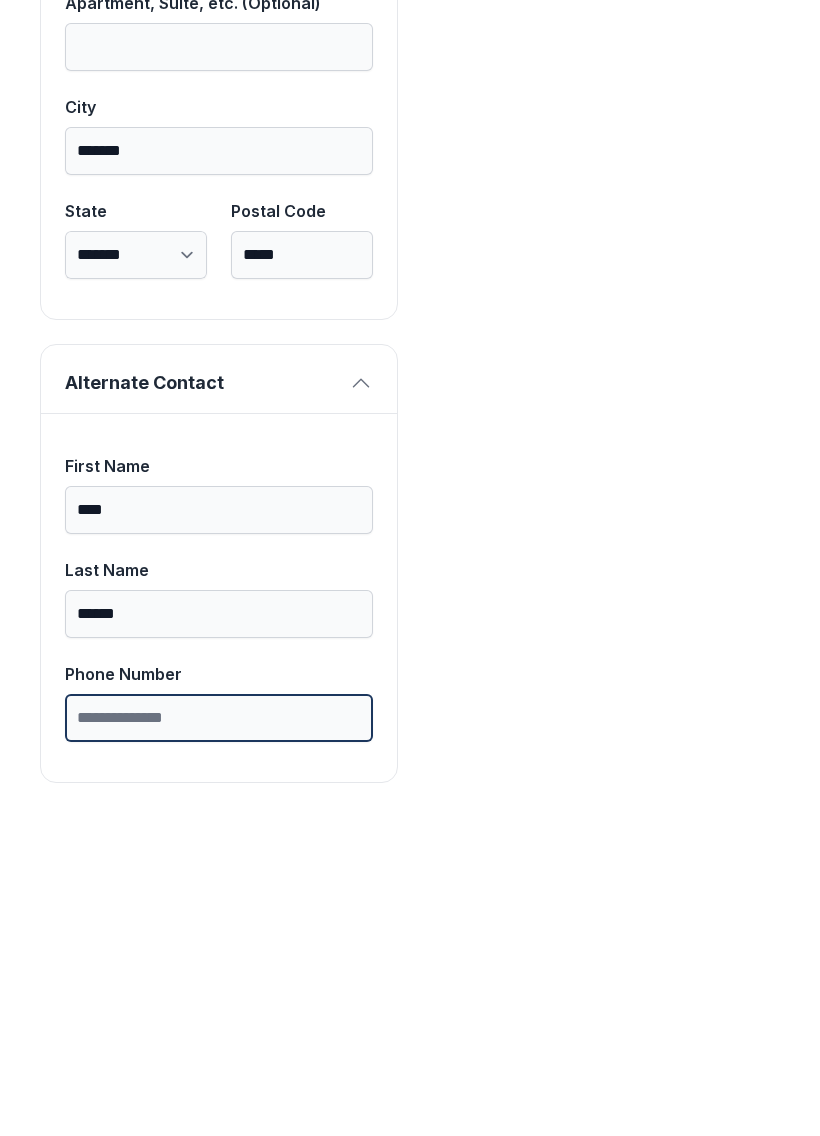 click on "Phone Number" at bounding box center [219, 1035] 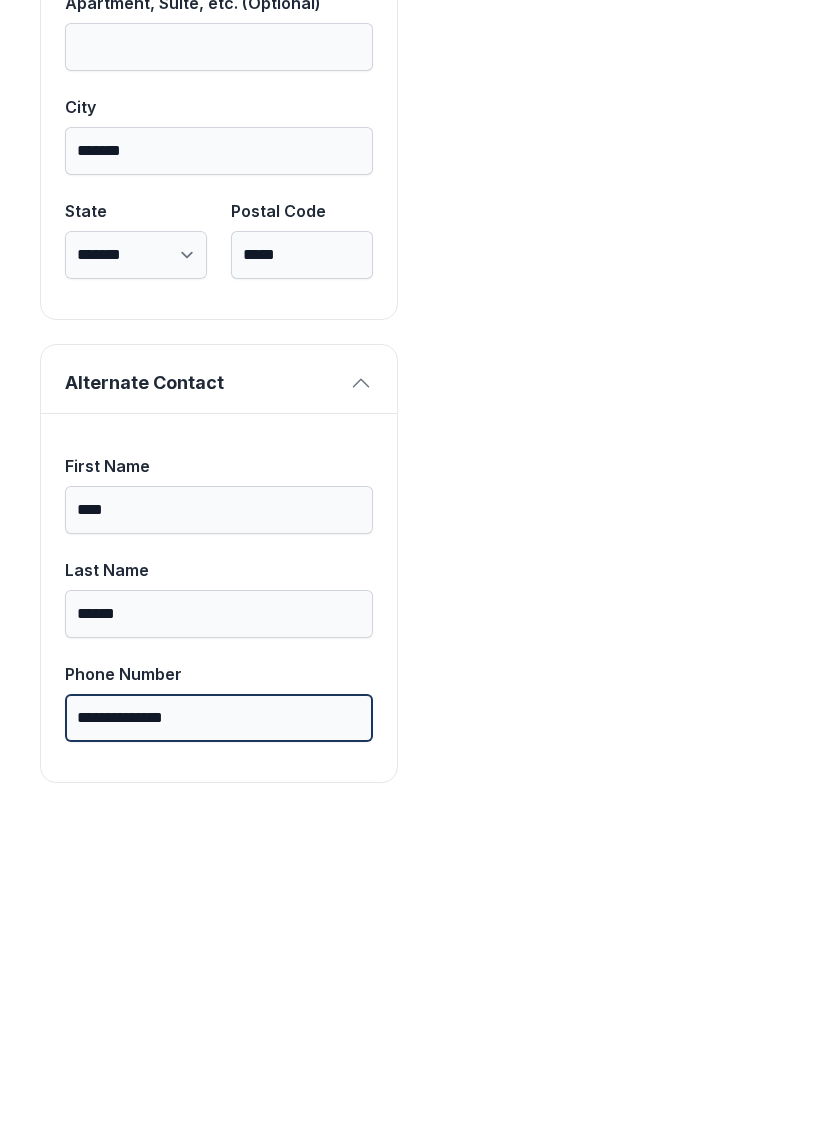 type on "**********" 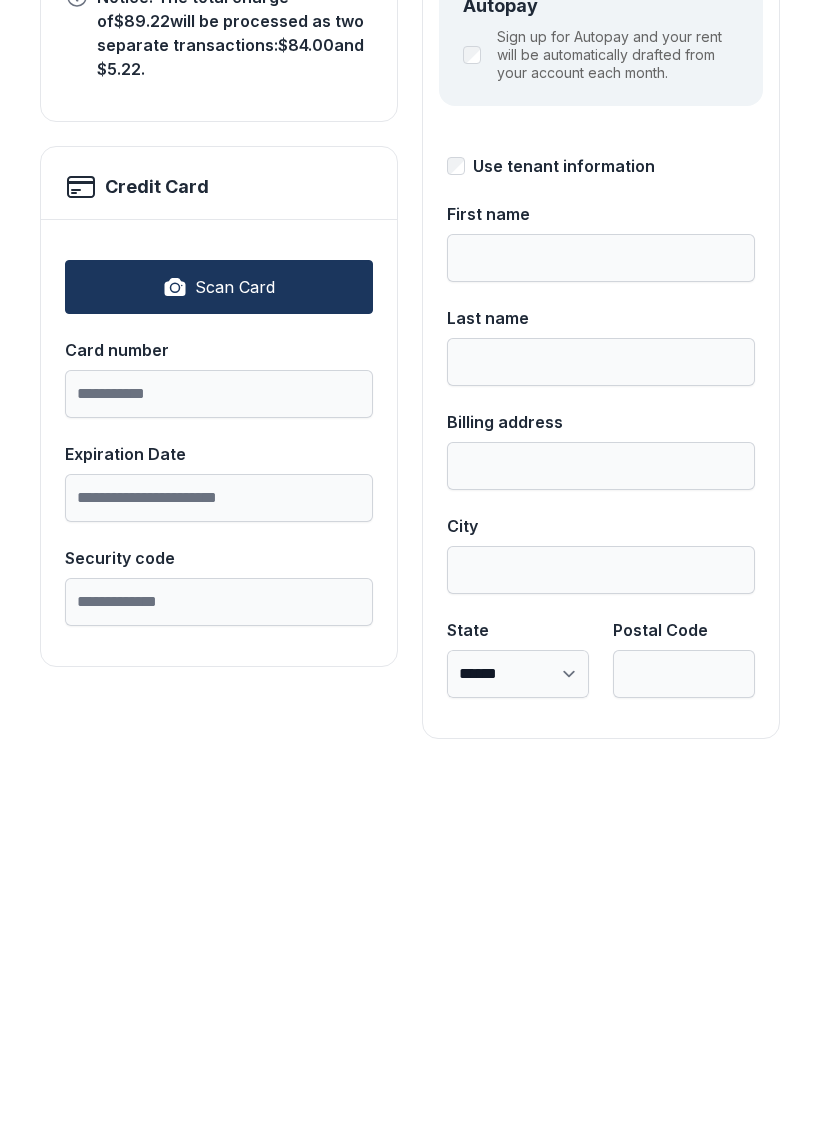 scroll, scrollTop: 0, scrollLeft: 0, axis: both 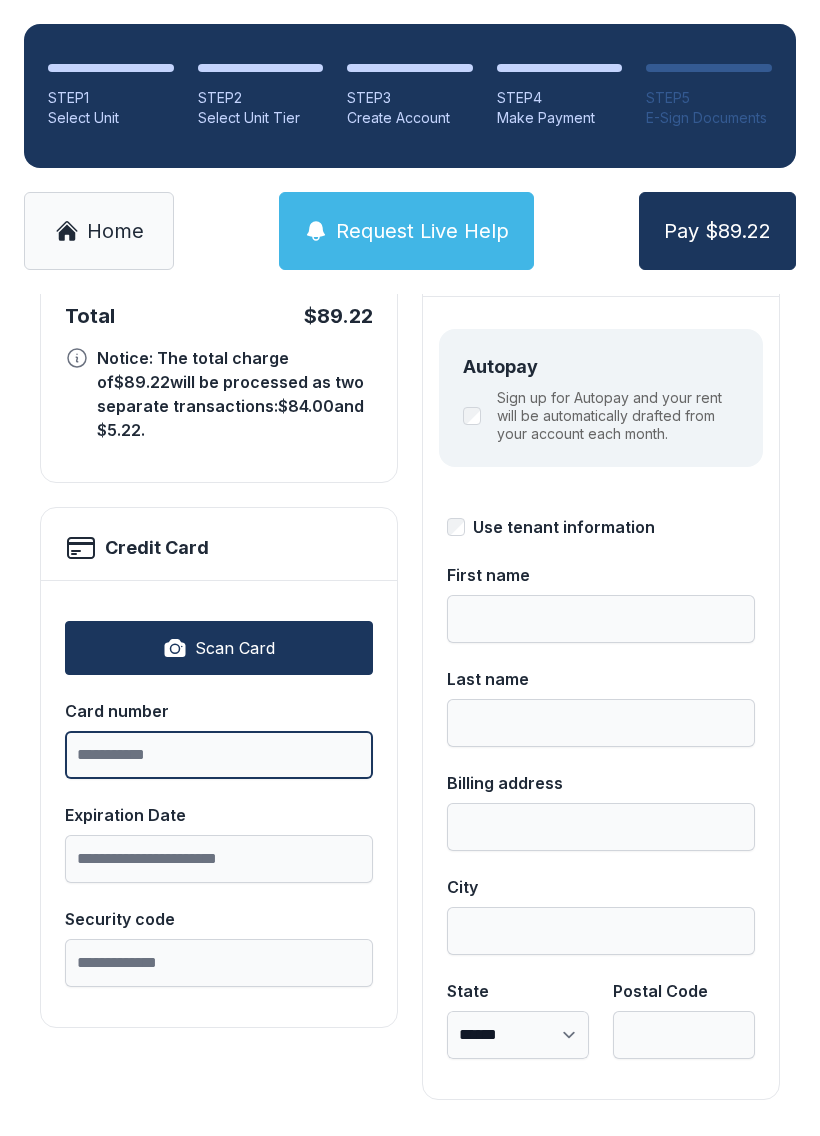 click on "Card number" at bounding box center (219, 755) 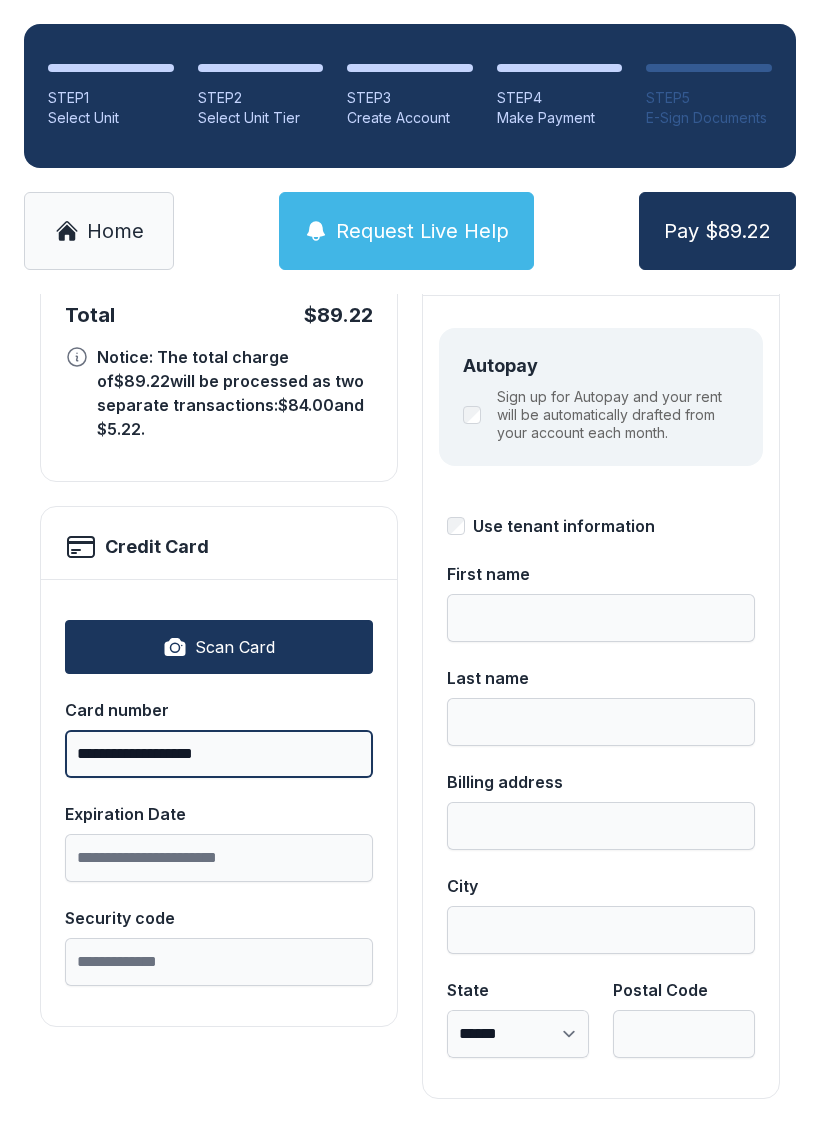 scroll, scrollTop: 218, scrollLeft: 0, axis: vertical 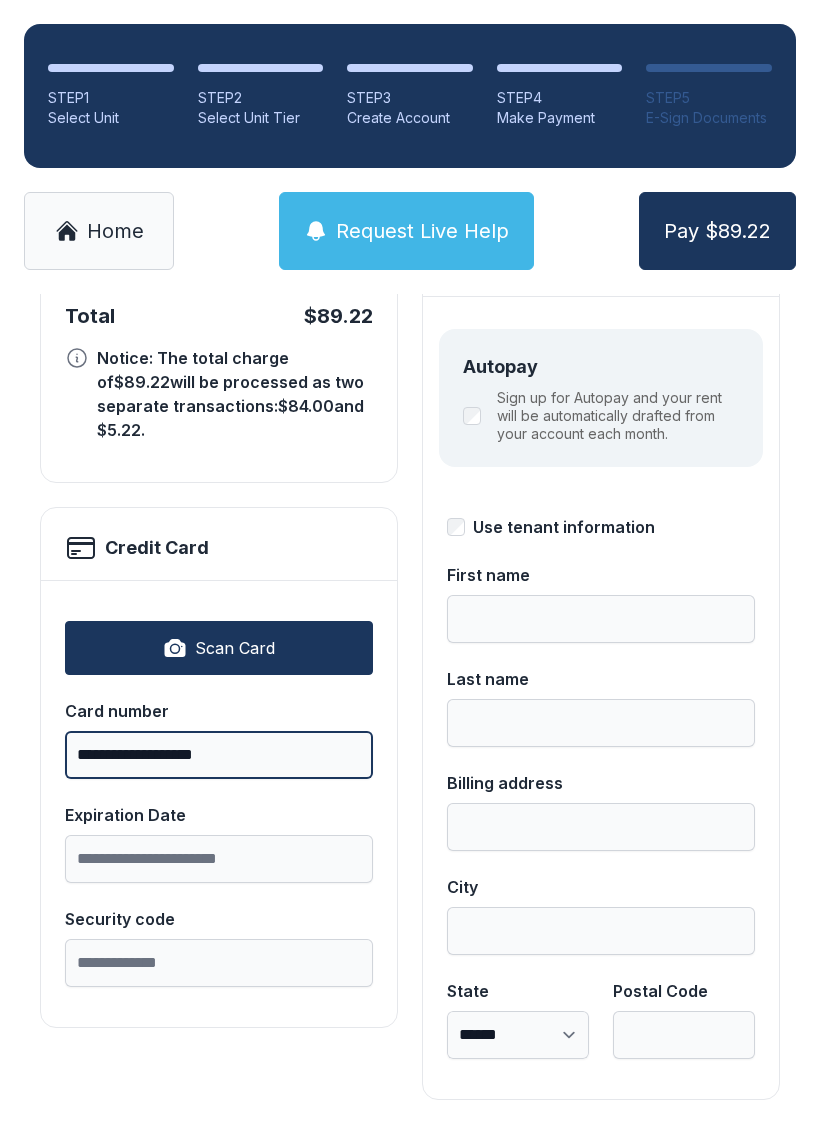type on "**********" 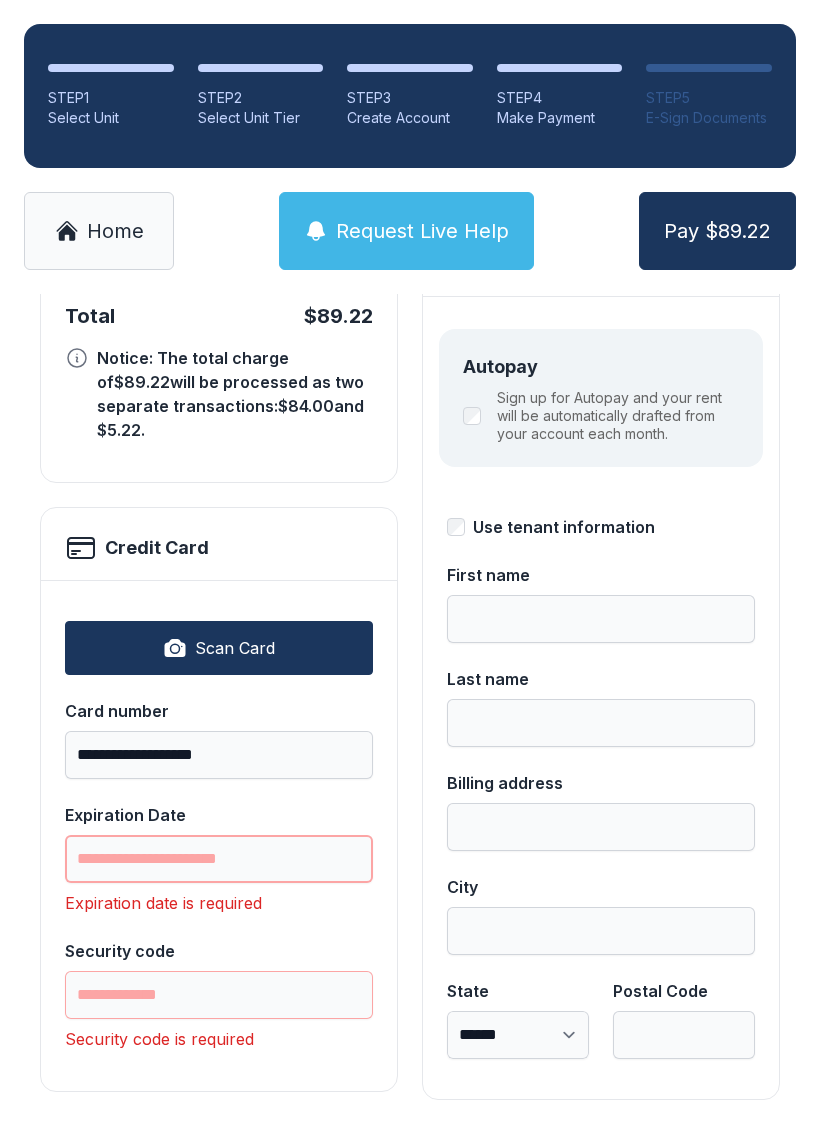 scroll, scrollTop: 44, scrollLeft: 0, axis: vertical 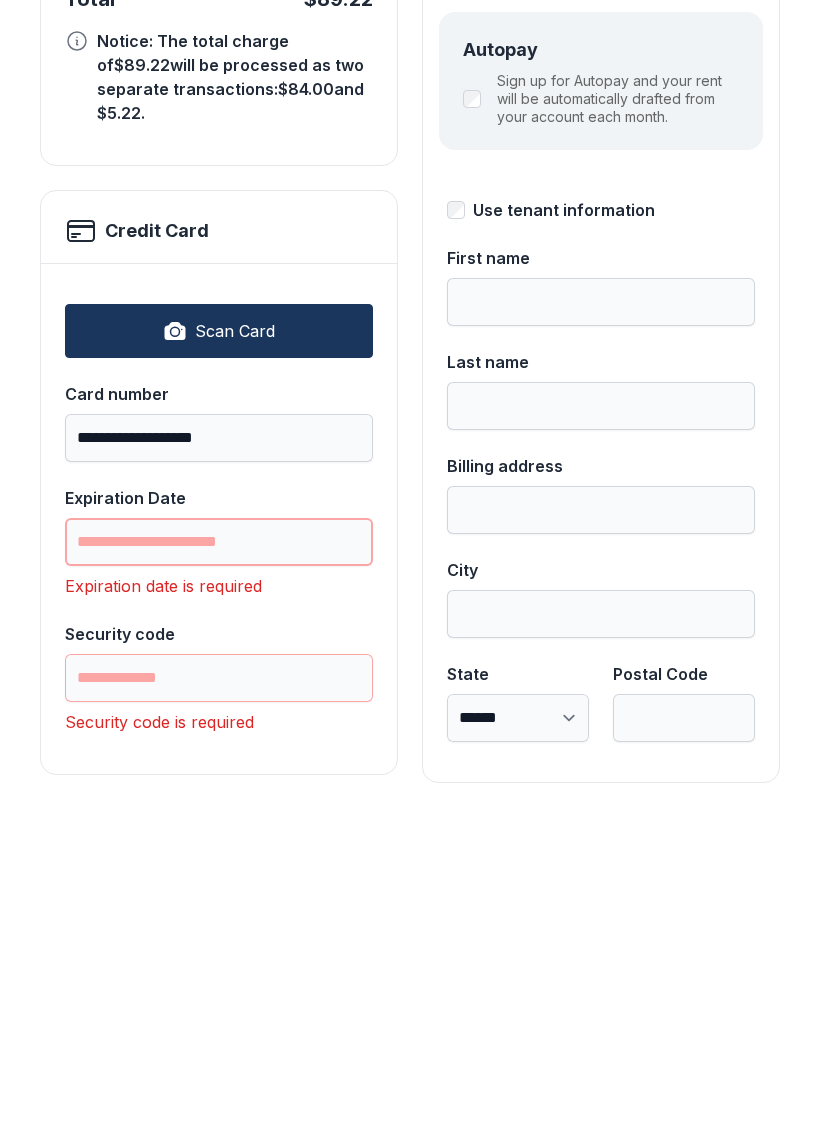 click on "Expiration Date" at bounding box center [219, 859] 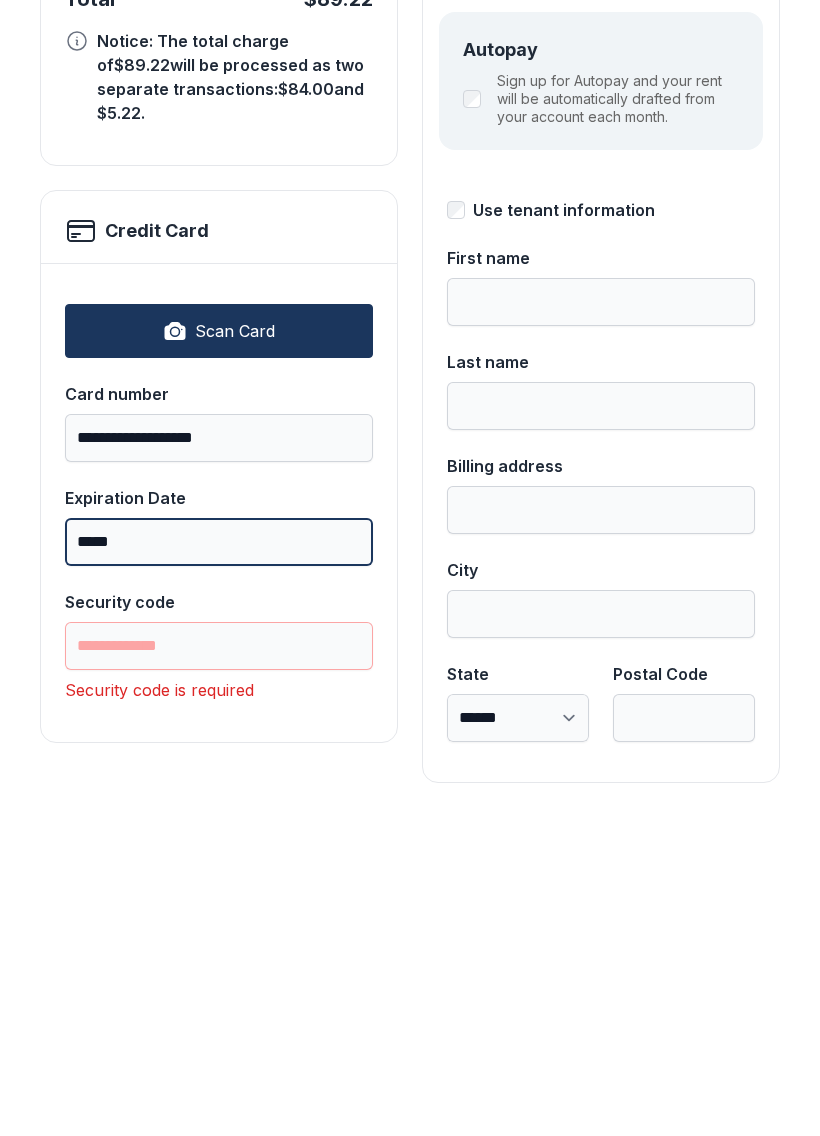 type on "*****" 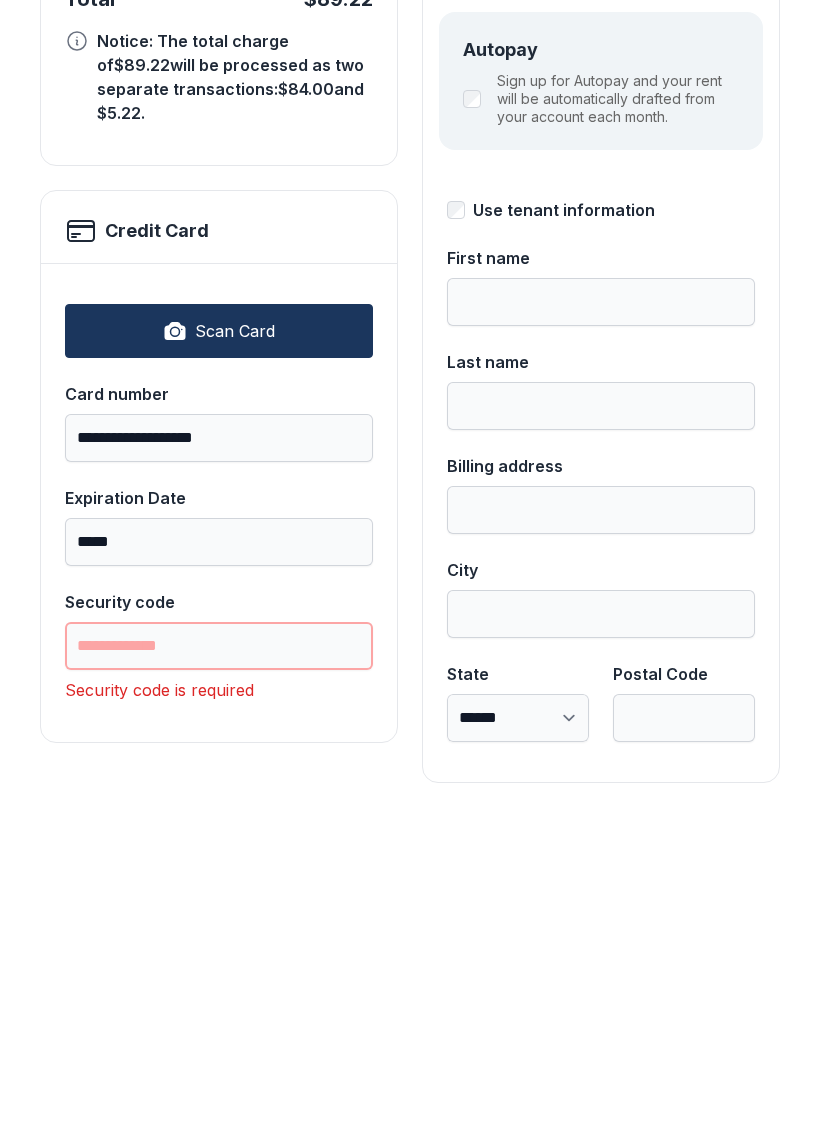 click on "Security code" at bounding box center [219, 963] 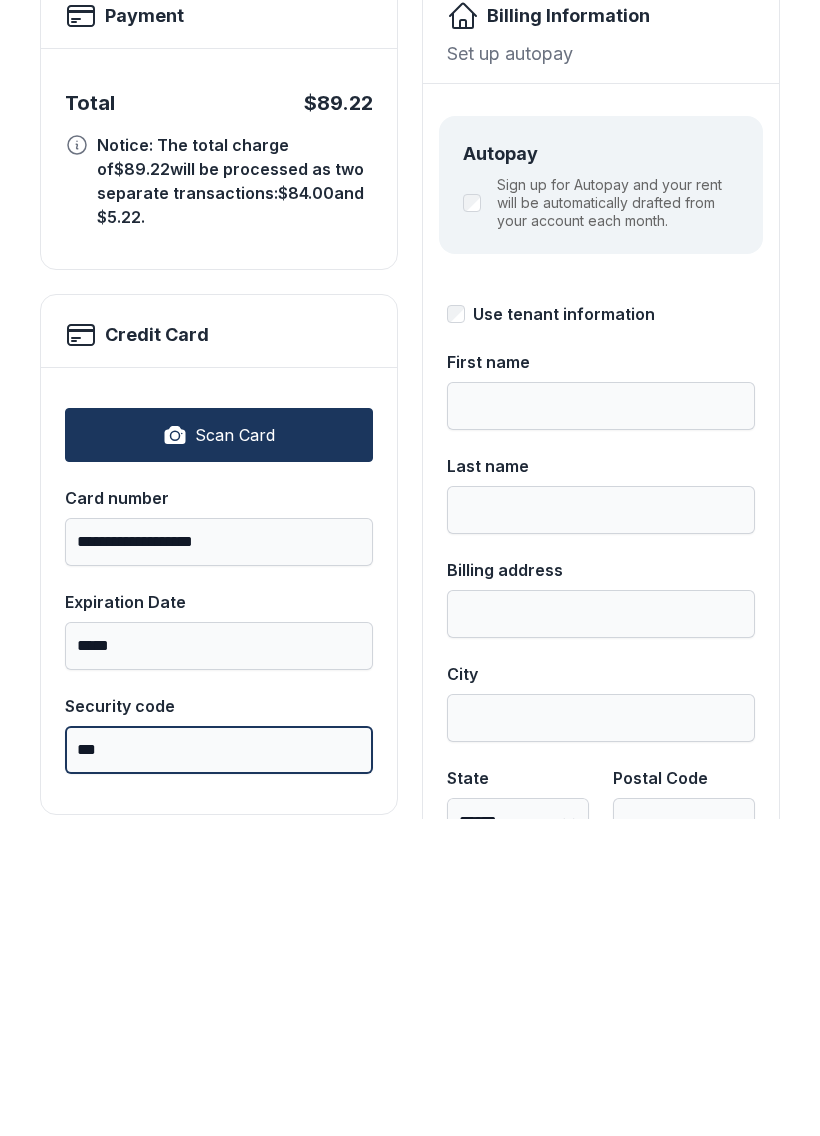 scroll, scrollTop: 115, scrollLeft: 0, axis: vertical 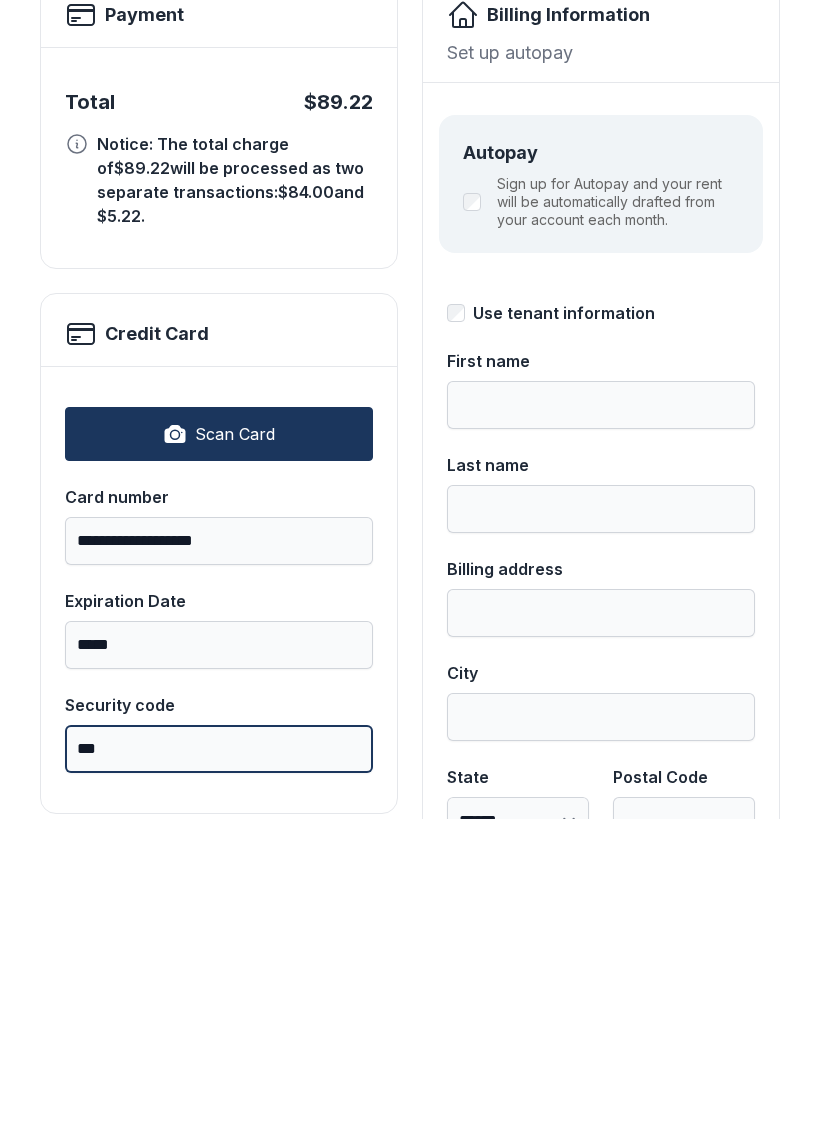 type on "***" 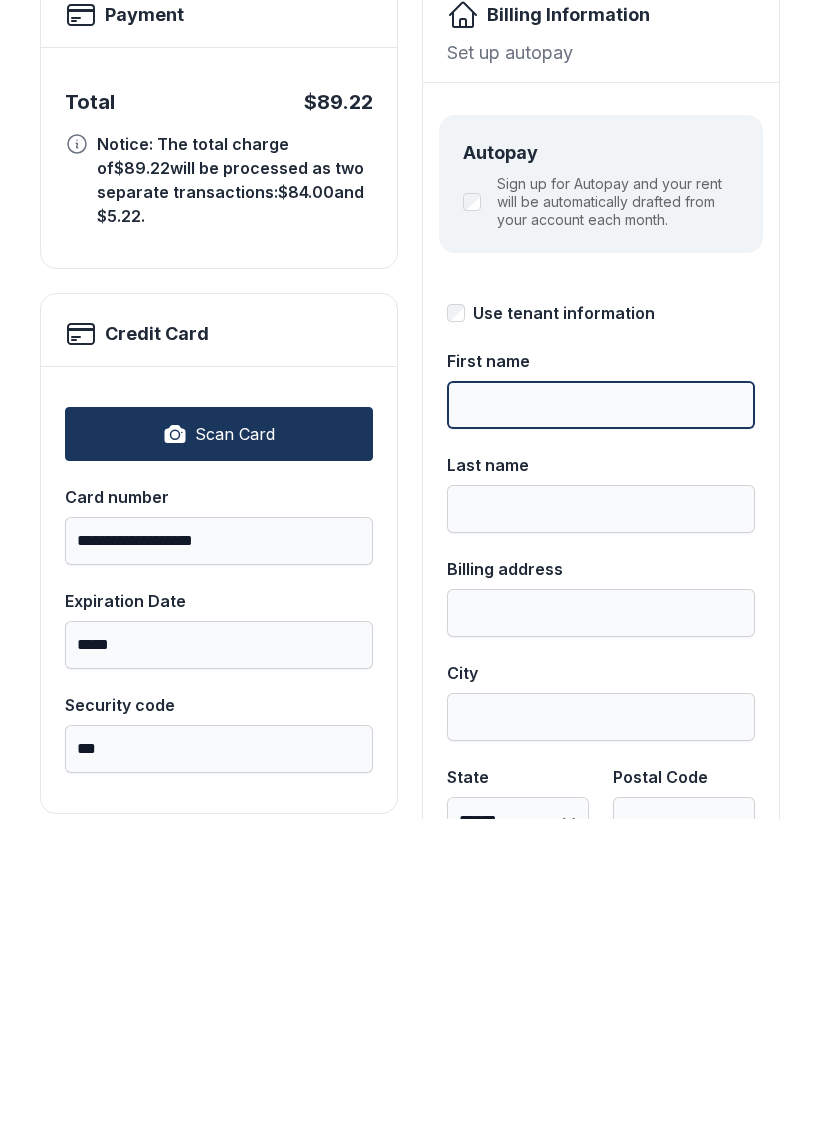 click on "First name" at bounding box center [601, 722] 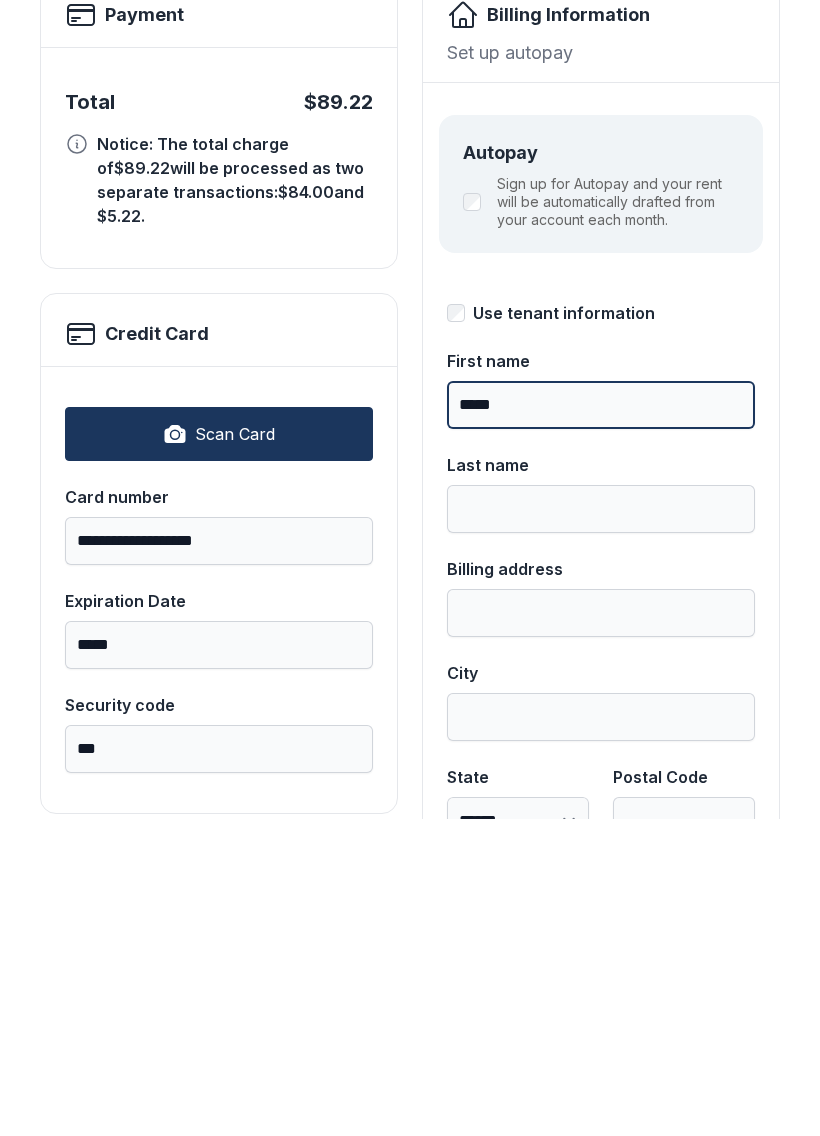 type on "*****" 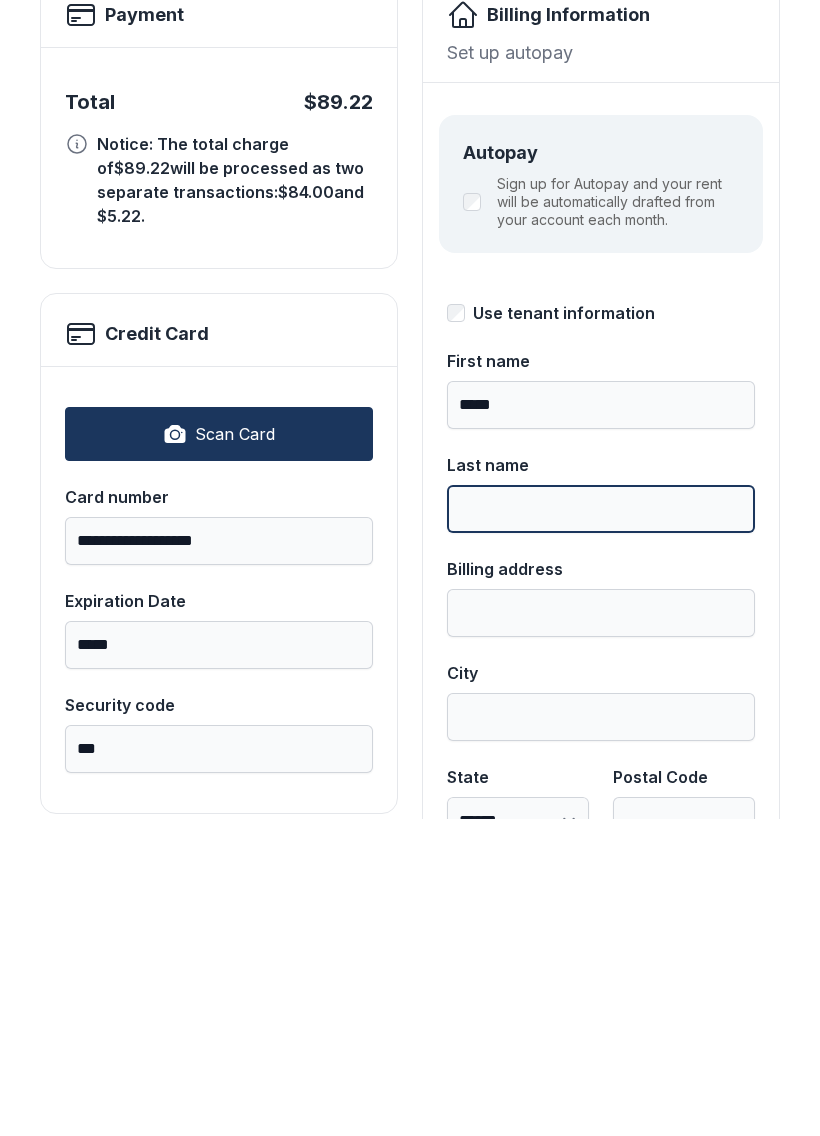 click on "Last name" at bounding box center [601, 826] 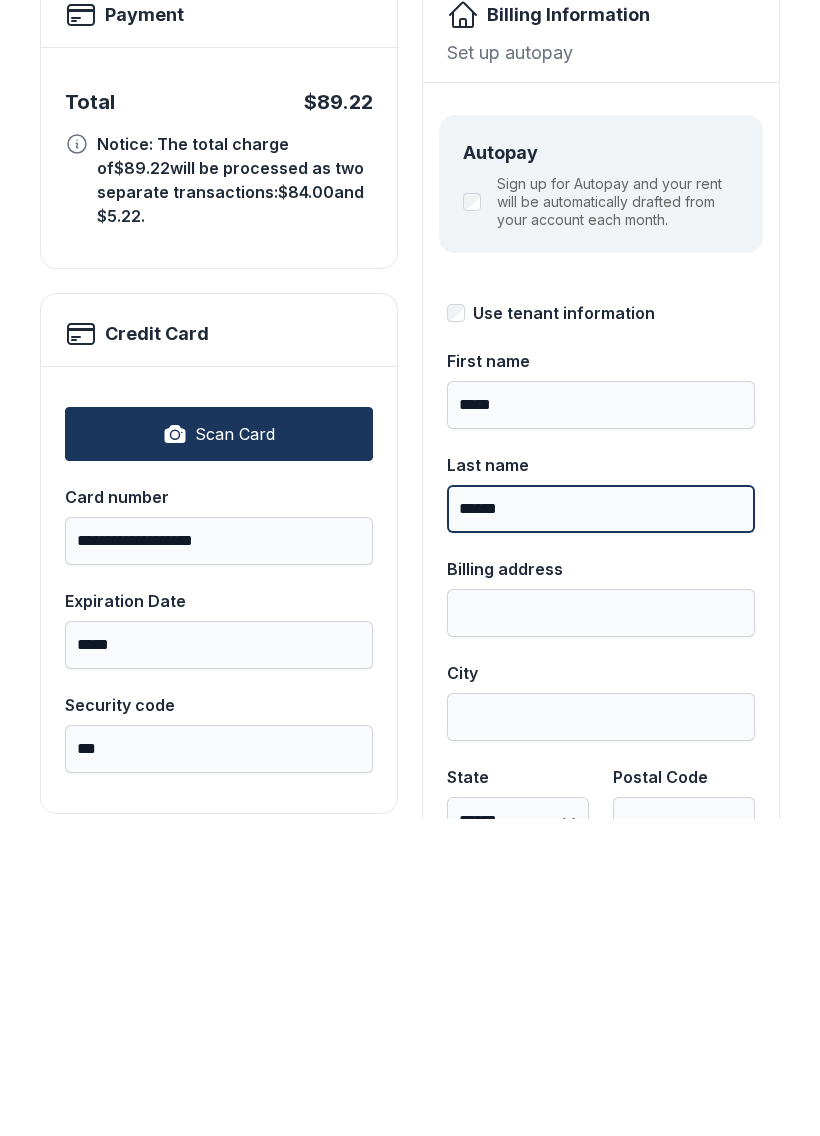 type on "******" 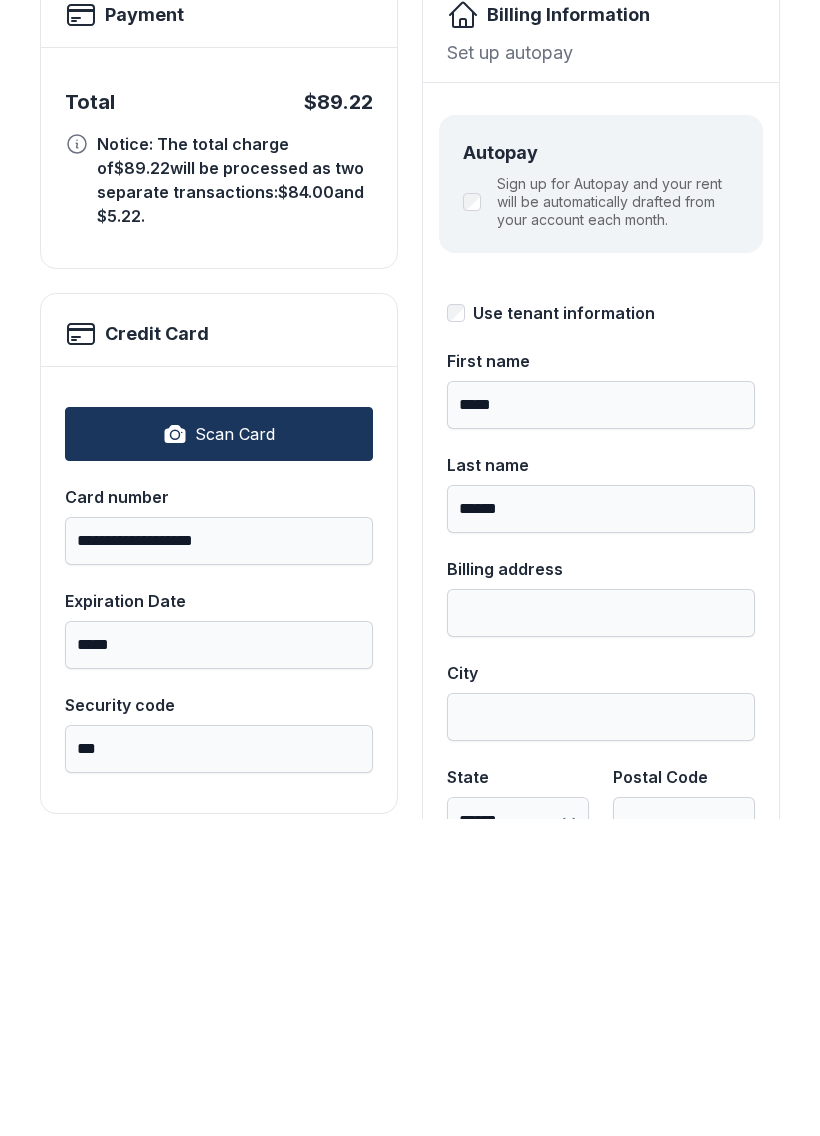click on "Billing address" at bounding box center [219, 842] 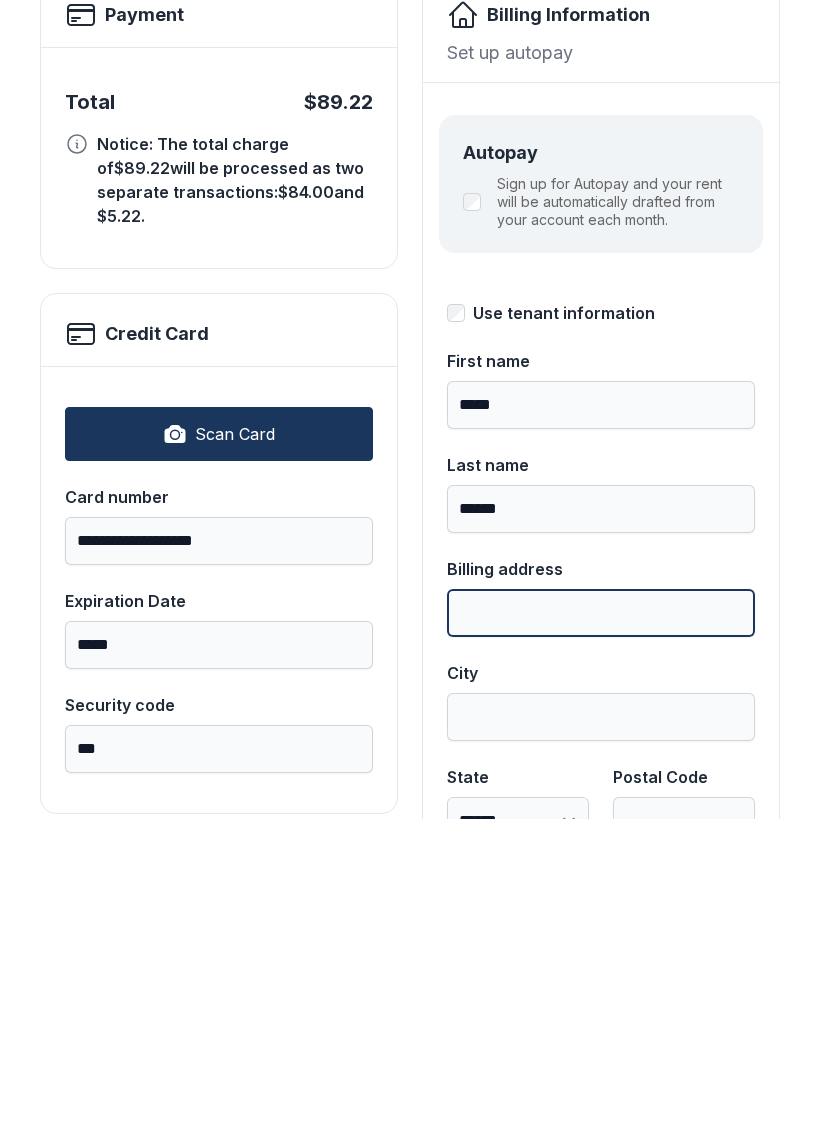 click on "Billing address" at bounding box center (601, 930) 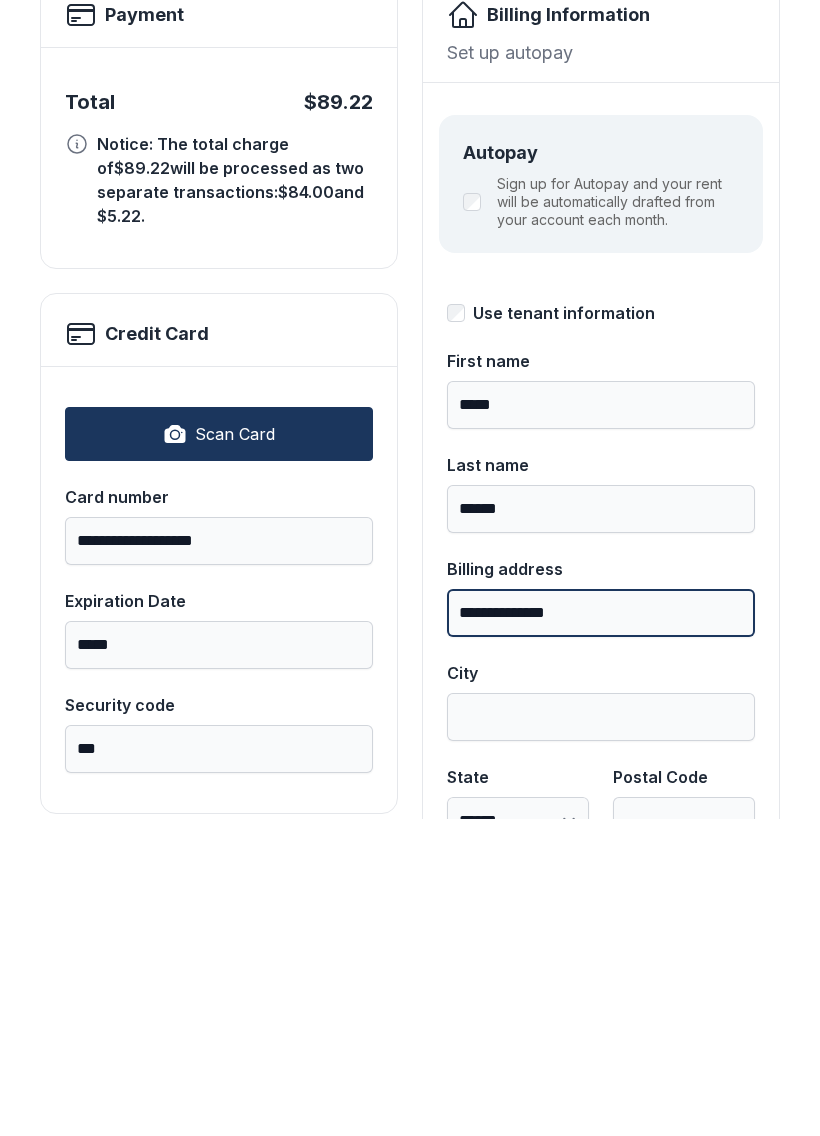 type on "**********" 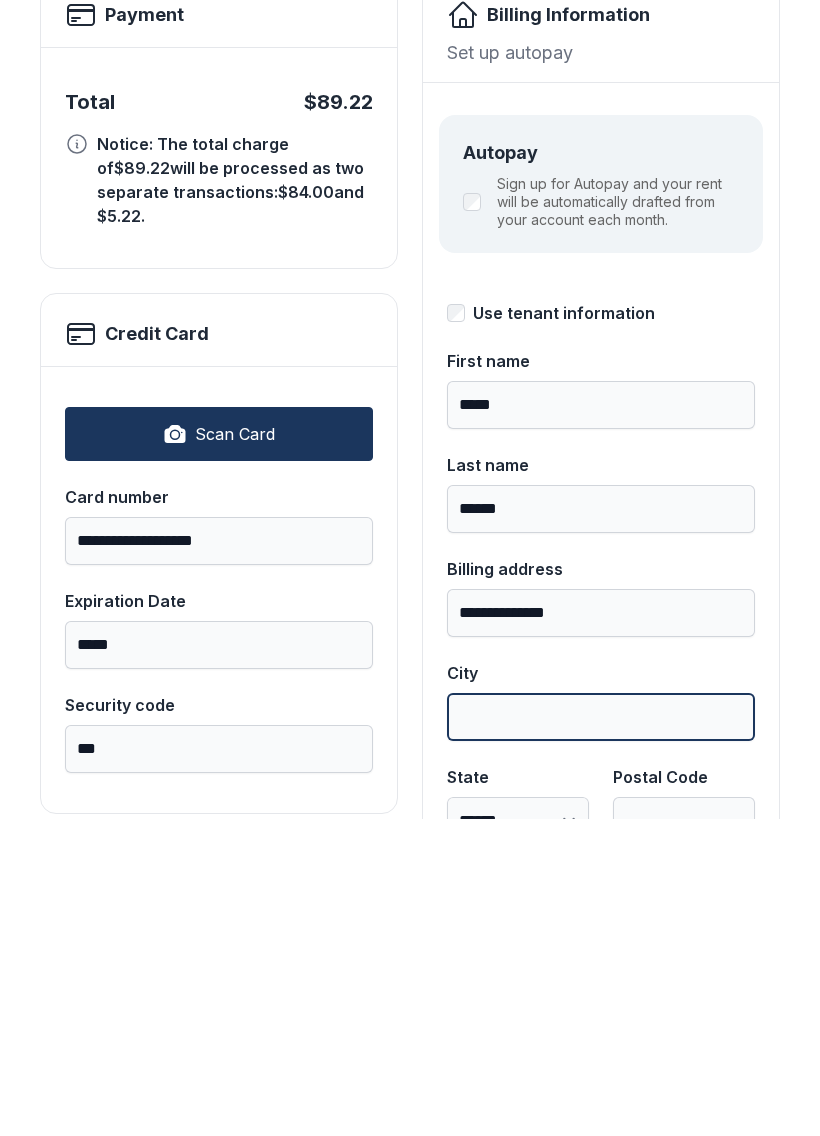 click on "City" at bounding box center (601, 1034) 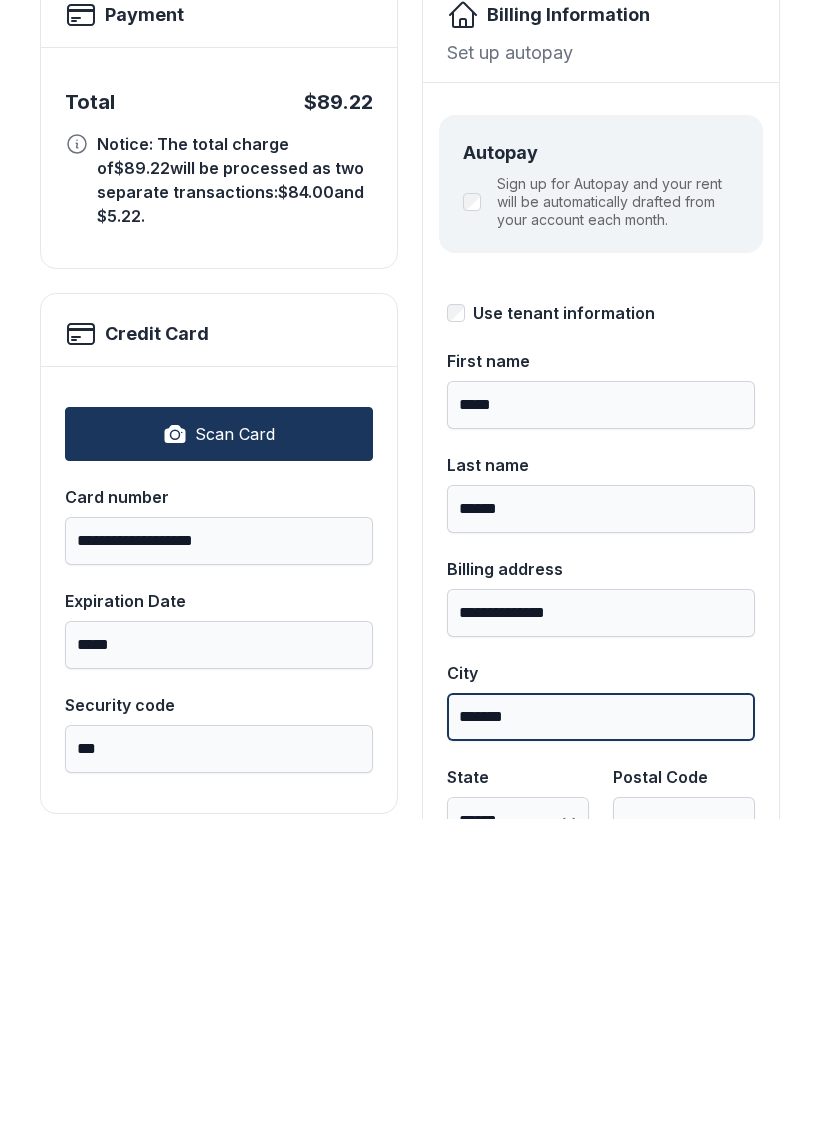 type on "*******" 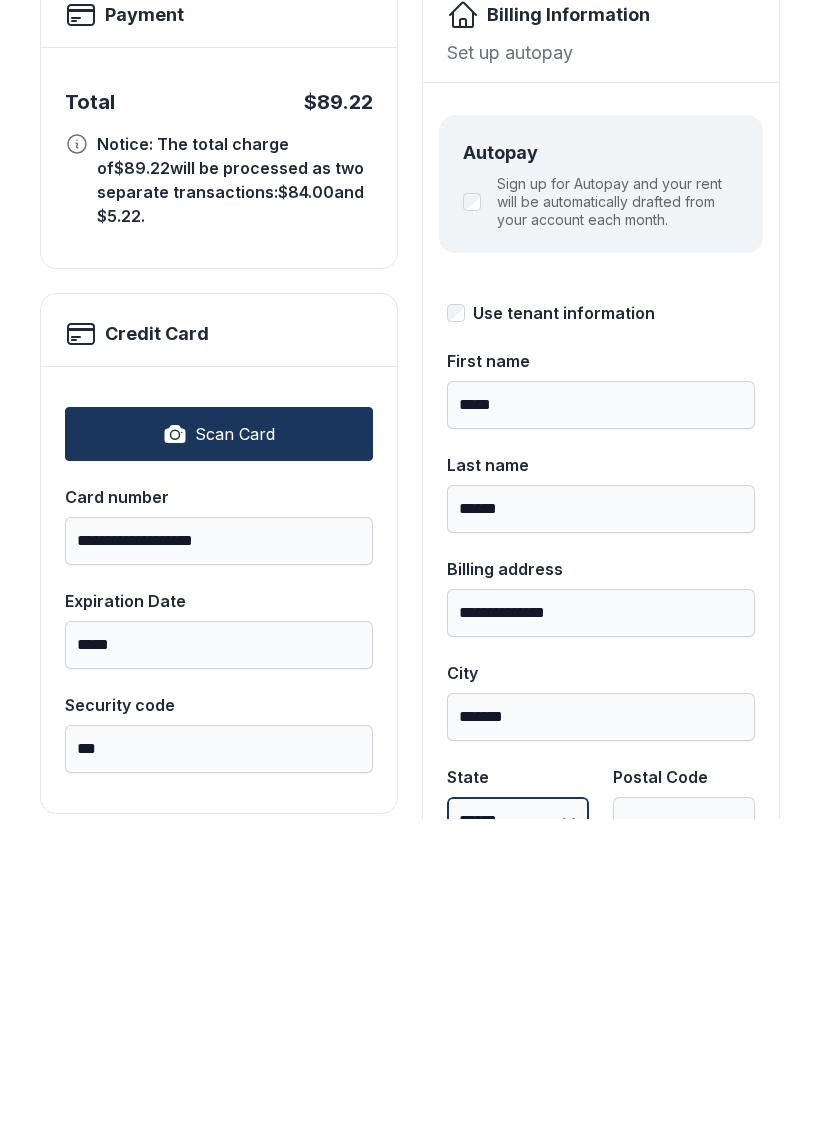 click on "**********" at bounding box center (518, 1138) 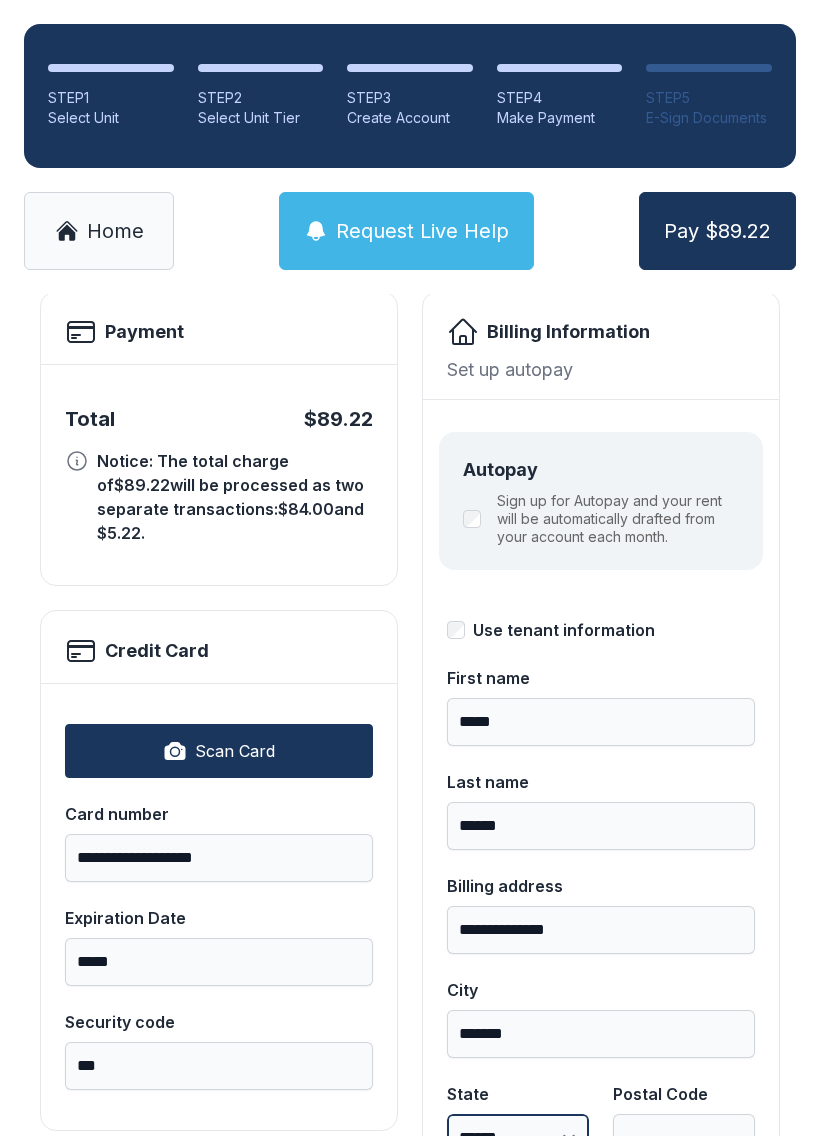 select on "**" 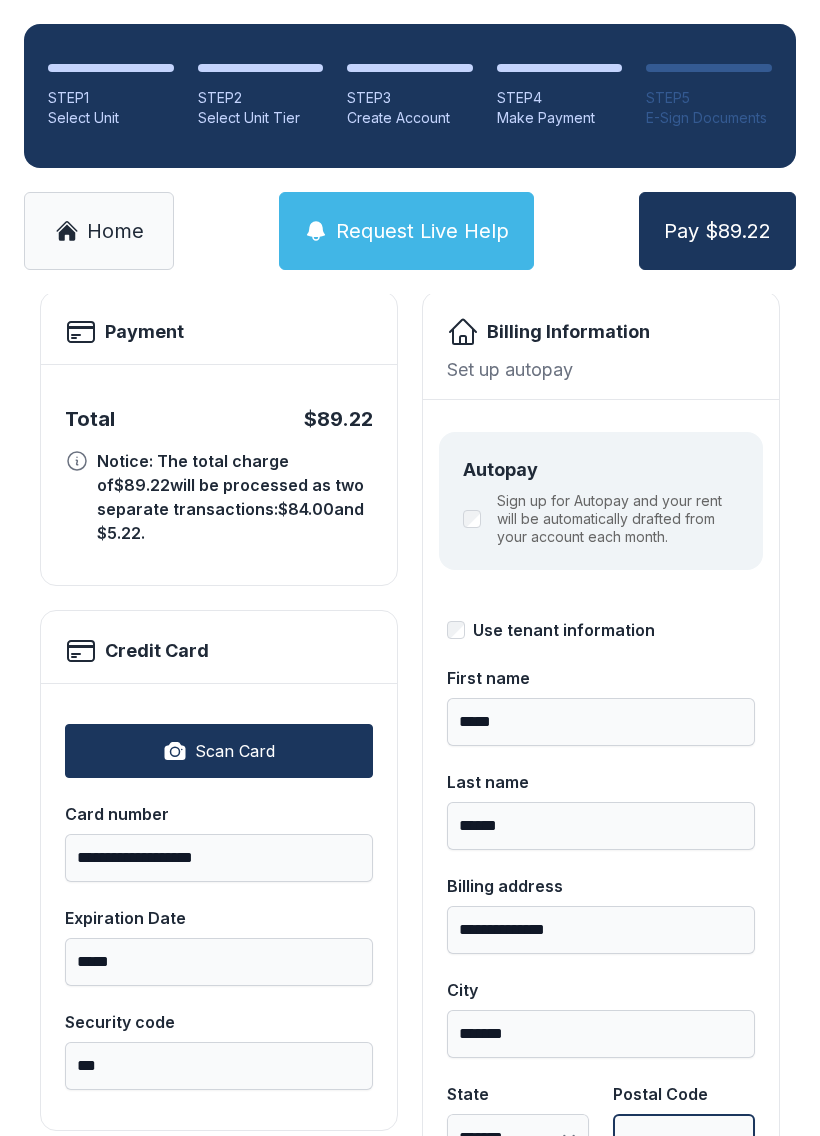 click on "Postal Code" at bounding box center (684, 1138) 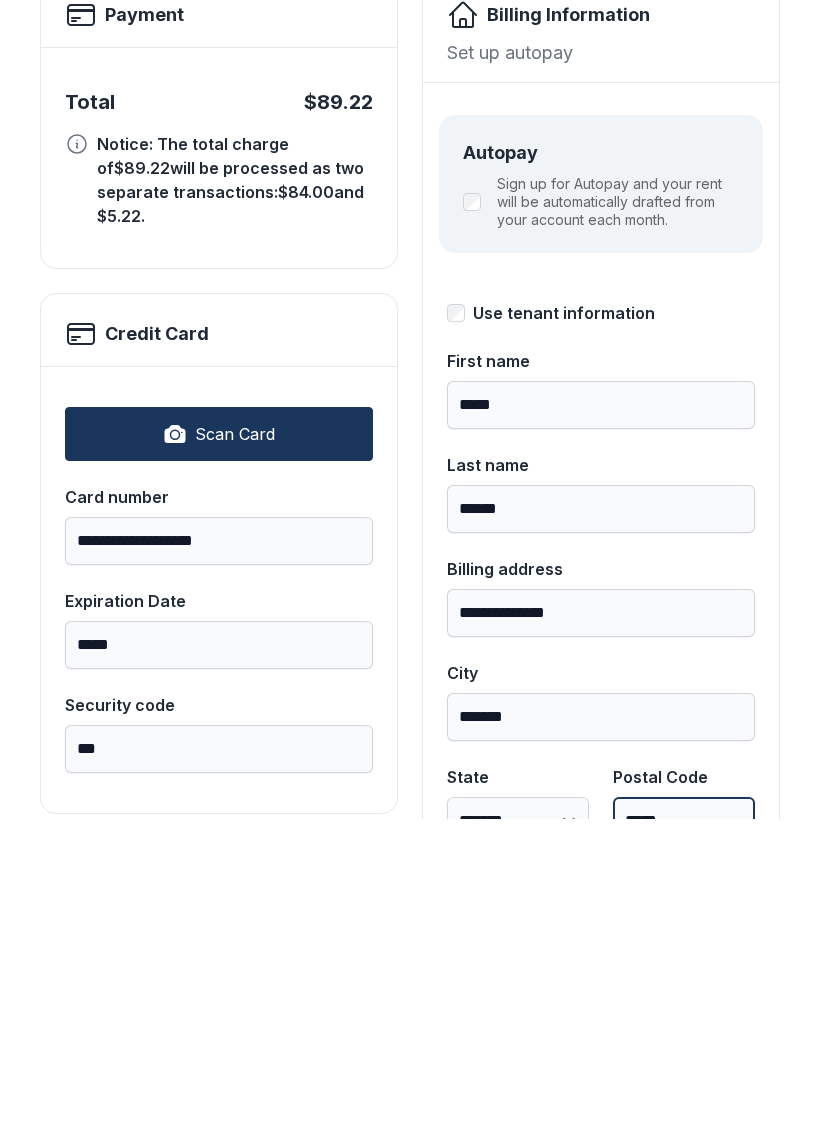 type on "*****" 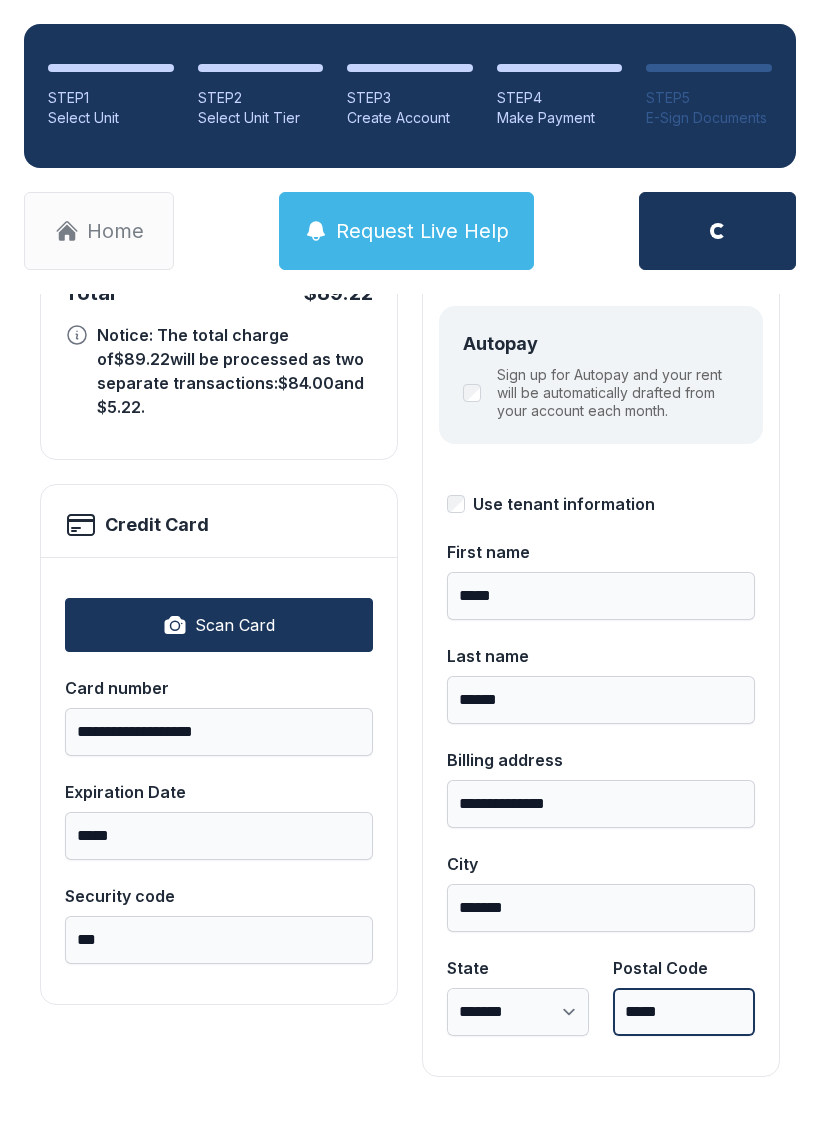 scroll, scrollTop: 204, scrollLeft: 0, axis: vertical 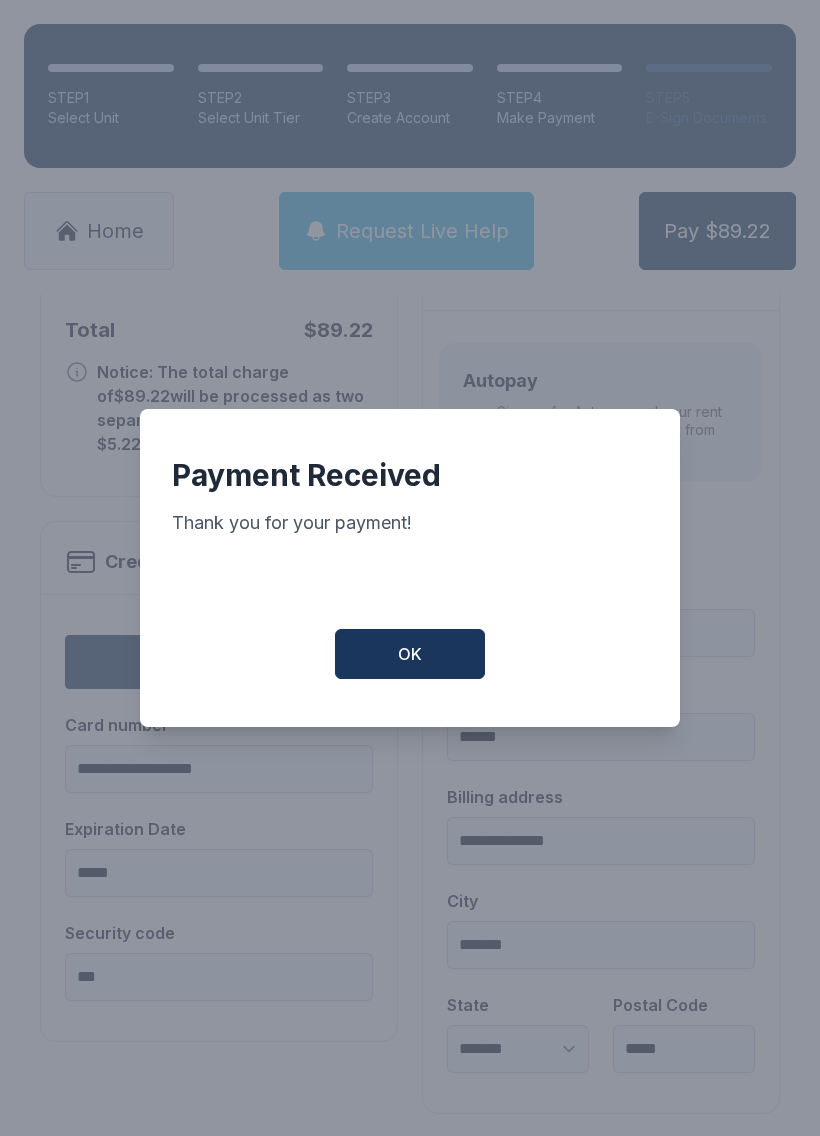 click on "OK" at bounding box center [410, 654] 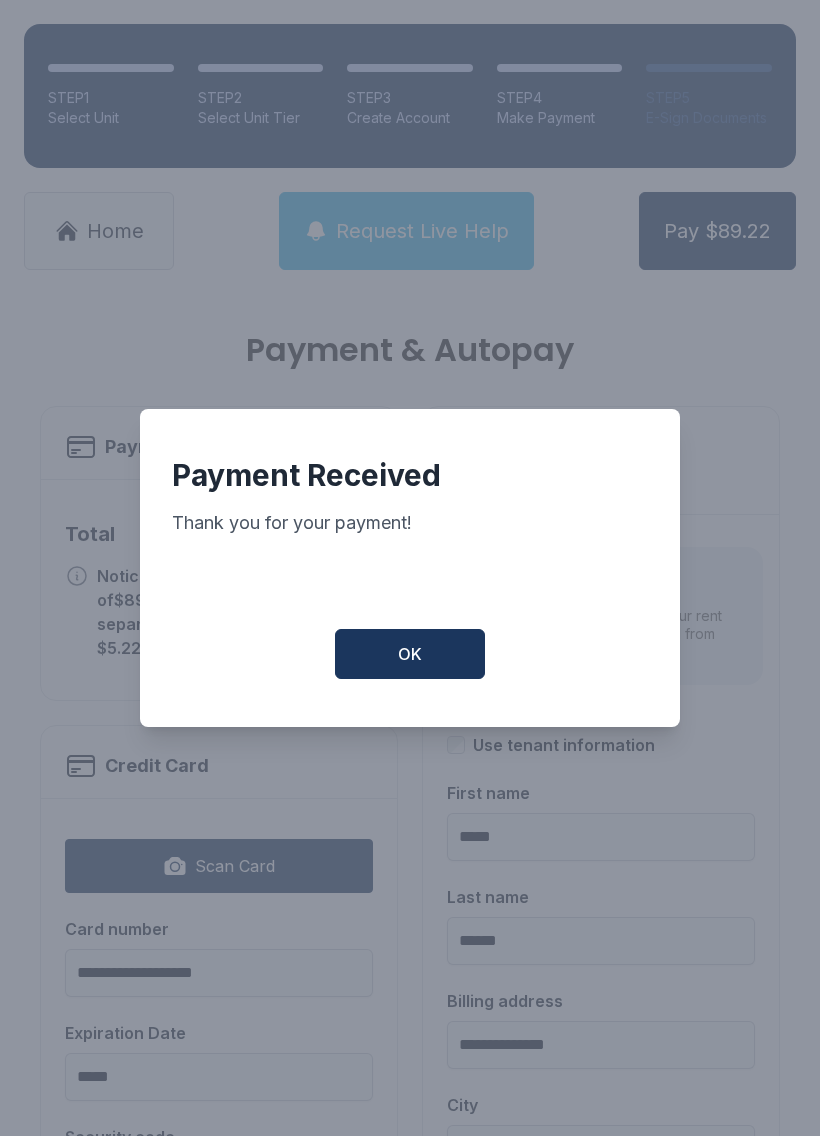 scroll, scrollTop: 0, scrollLeft: 0, axis: both 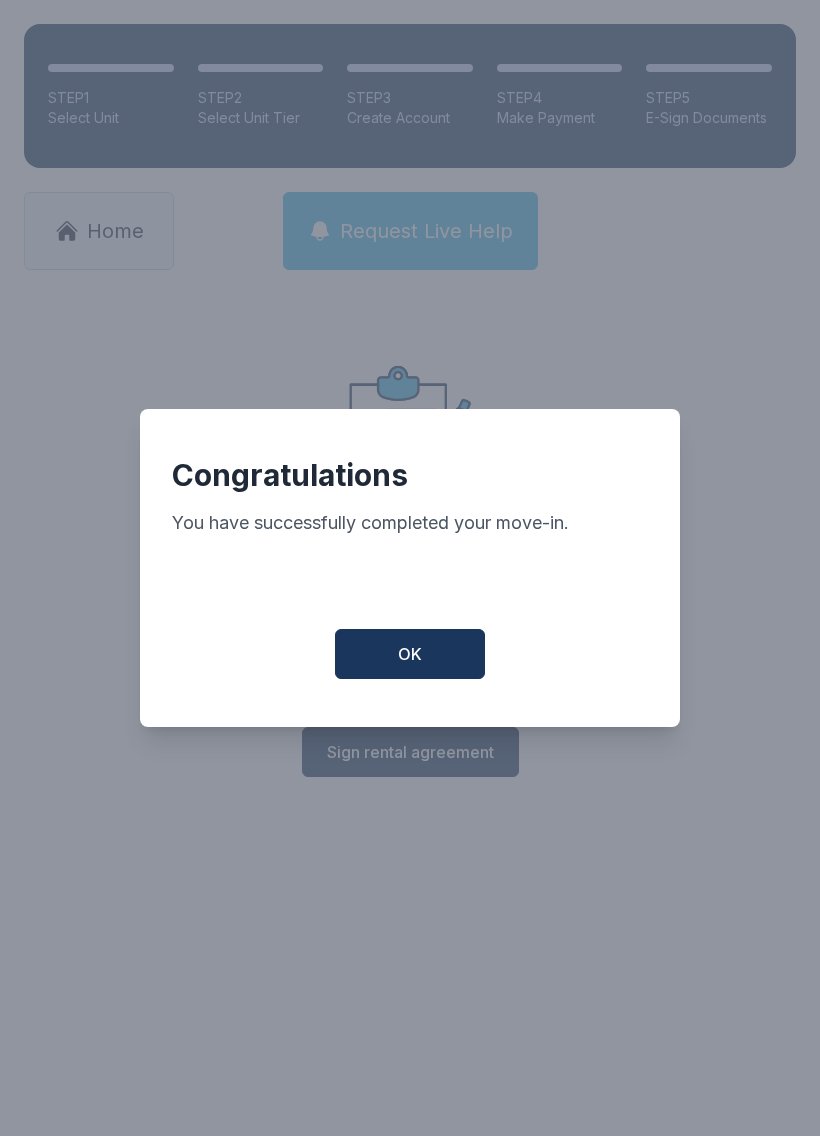 click on "Congratulations You have successfully completed your move-in. OK" at bounding box center [410, 568] 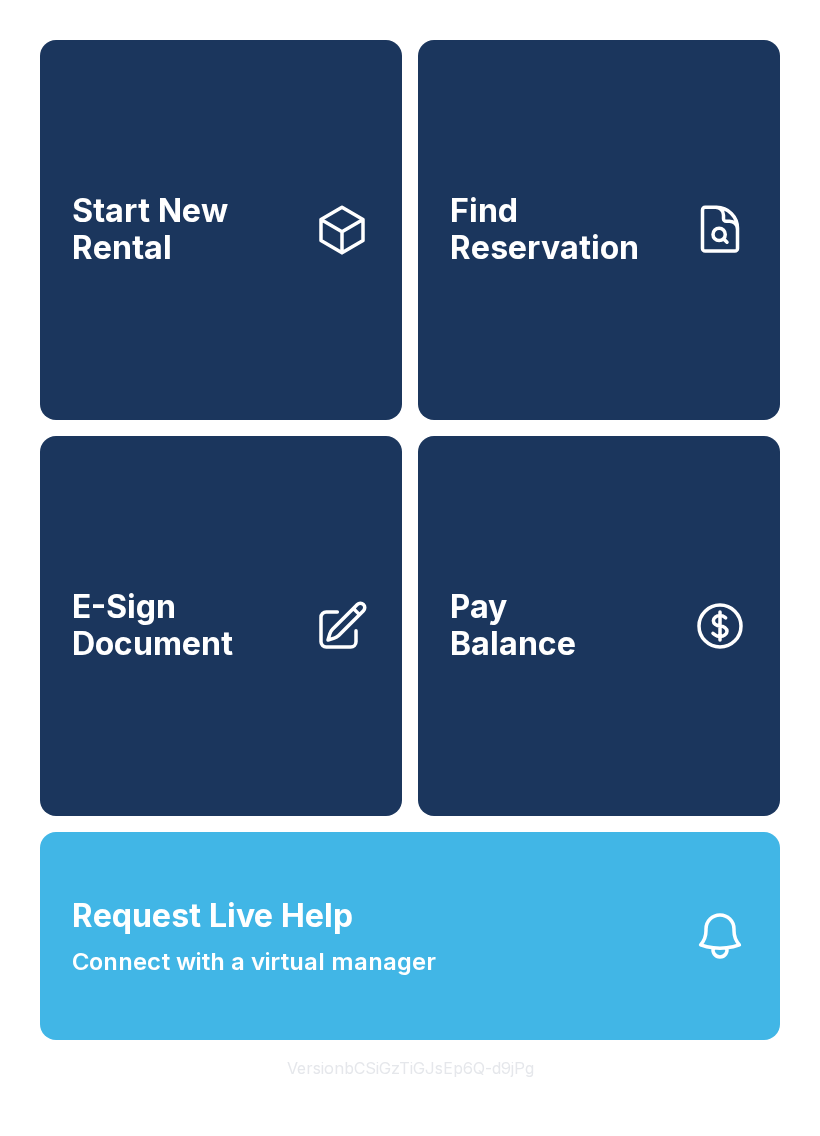 click on "Request Live Help Connect with a virtual manager" at bounding box center [410, 936] 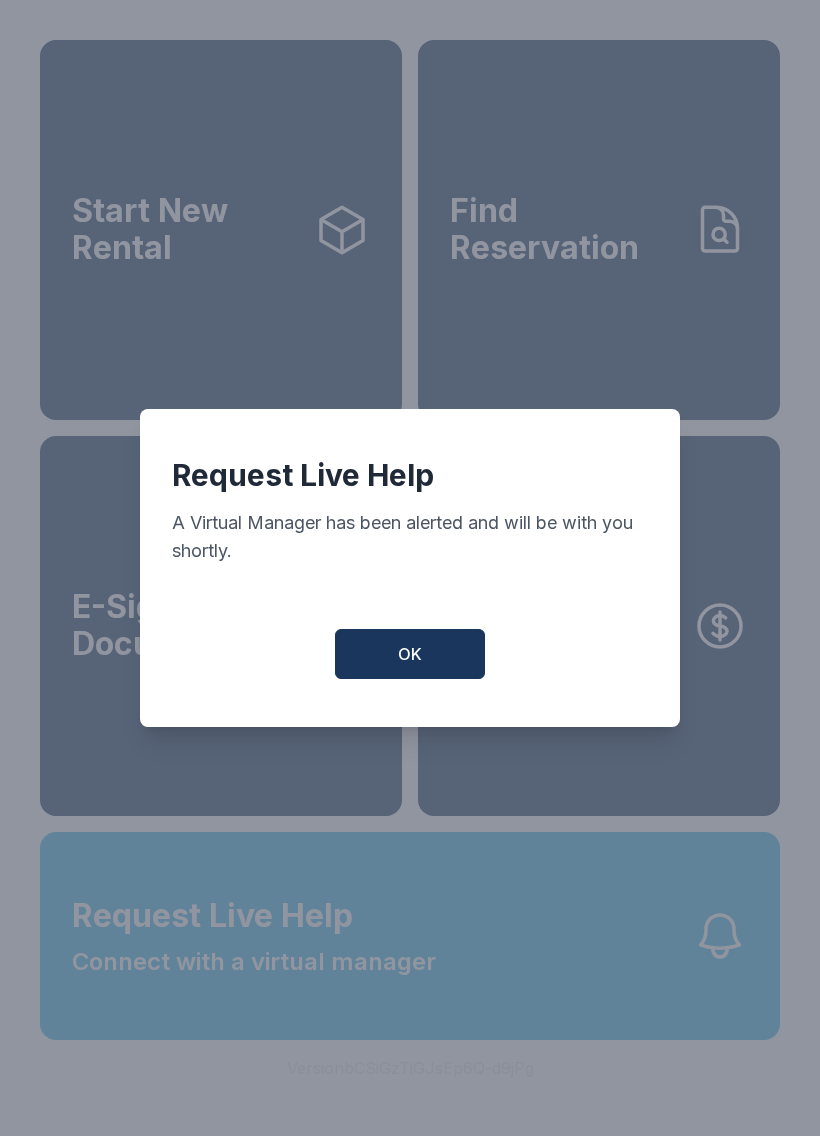 click on "OK" at bounding box center [410, 654] 